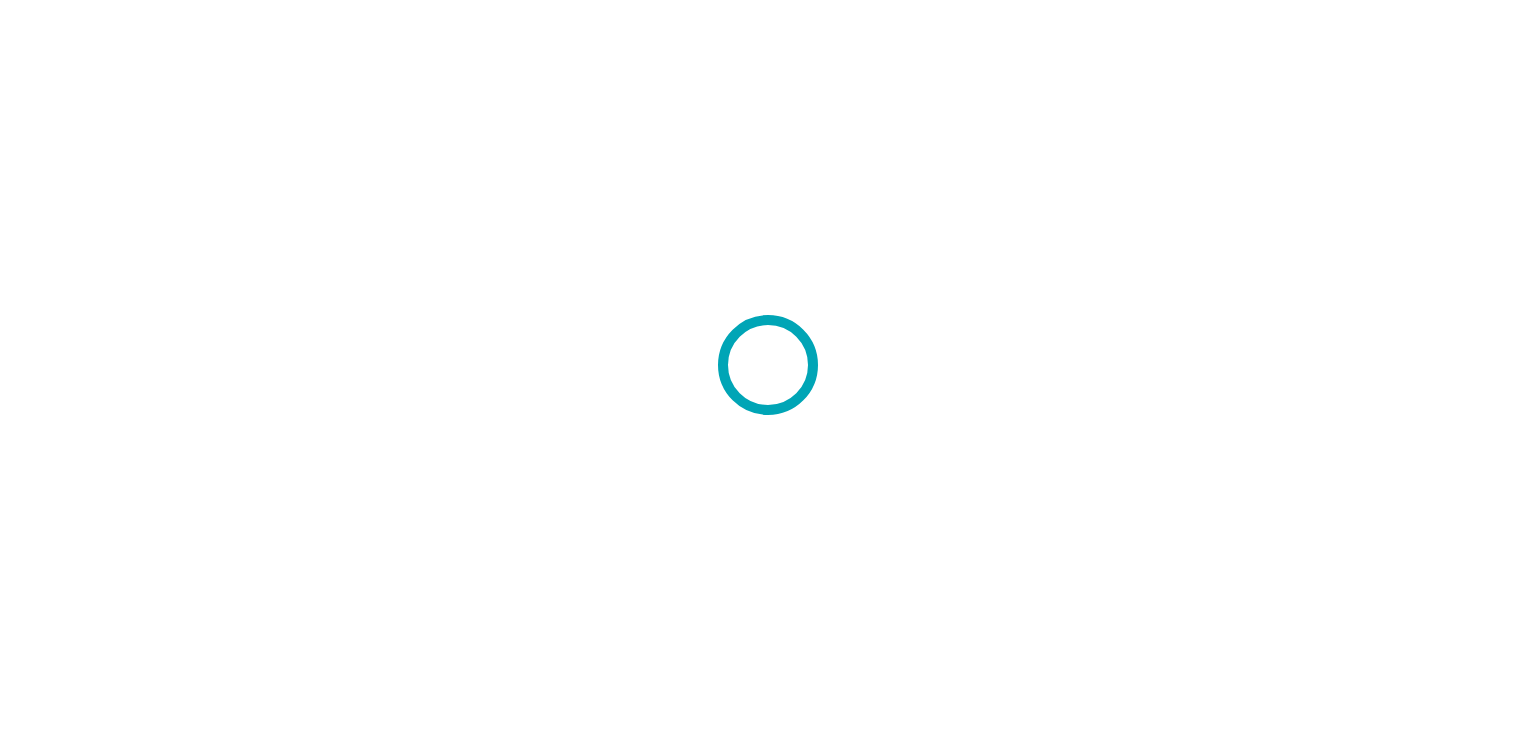 scroll, scrollTop: 0, scrollLeft: 0, axis: both 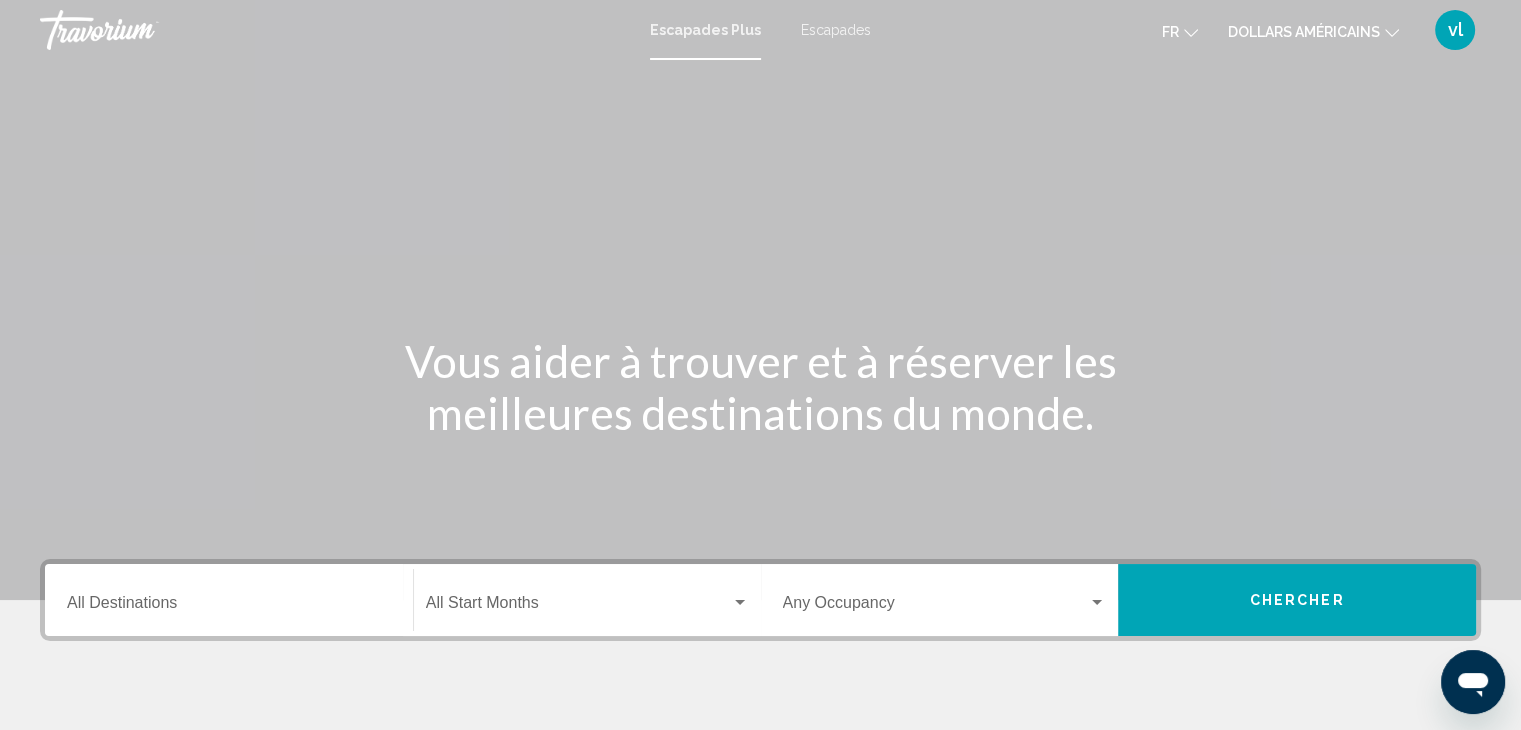 click on "Destination All Destinations" at bounding box center (229, 600) 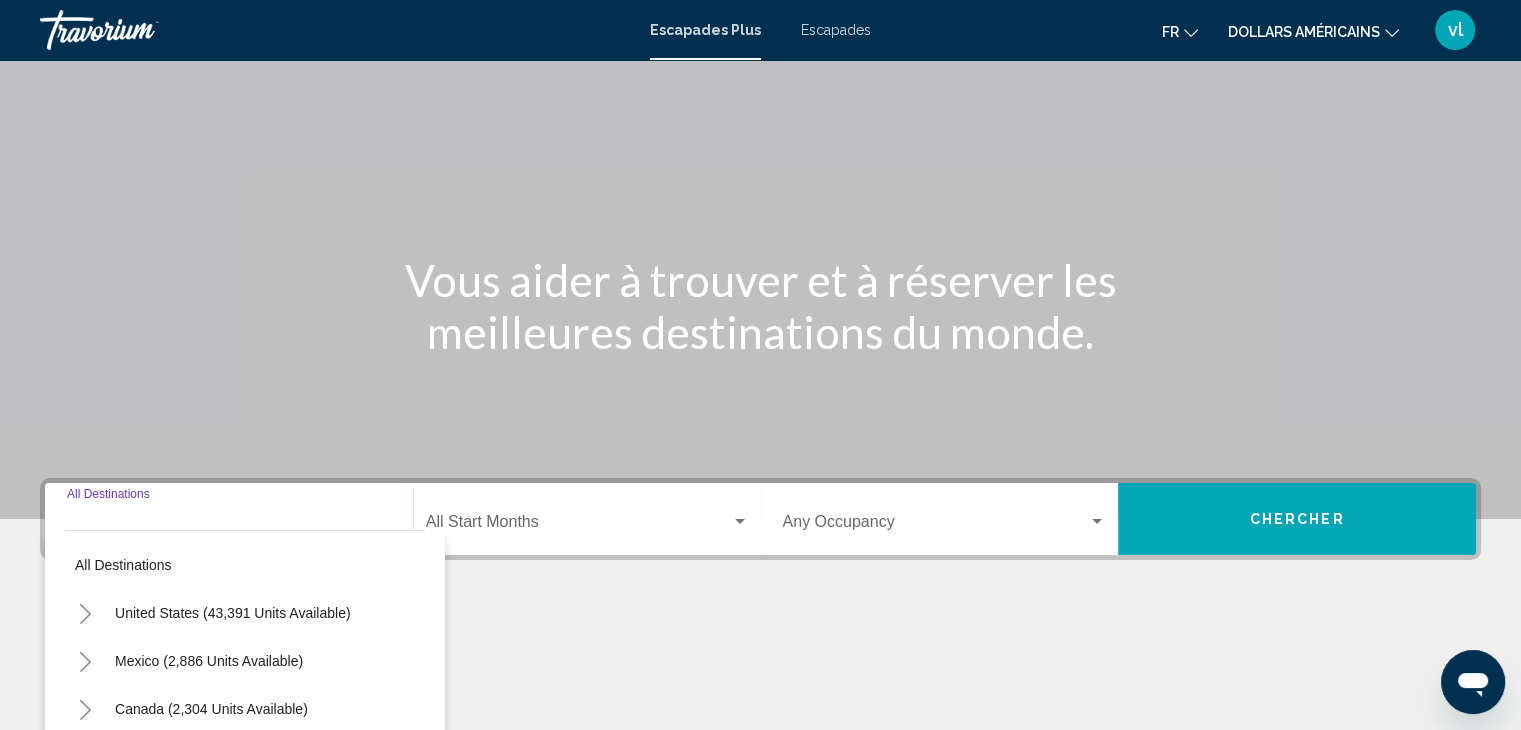 scroll, scrollTop: 356, scrollLeft: 0, axis: vertical 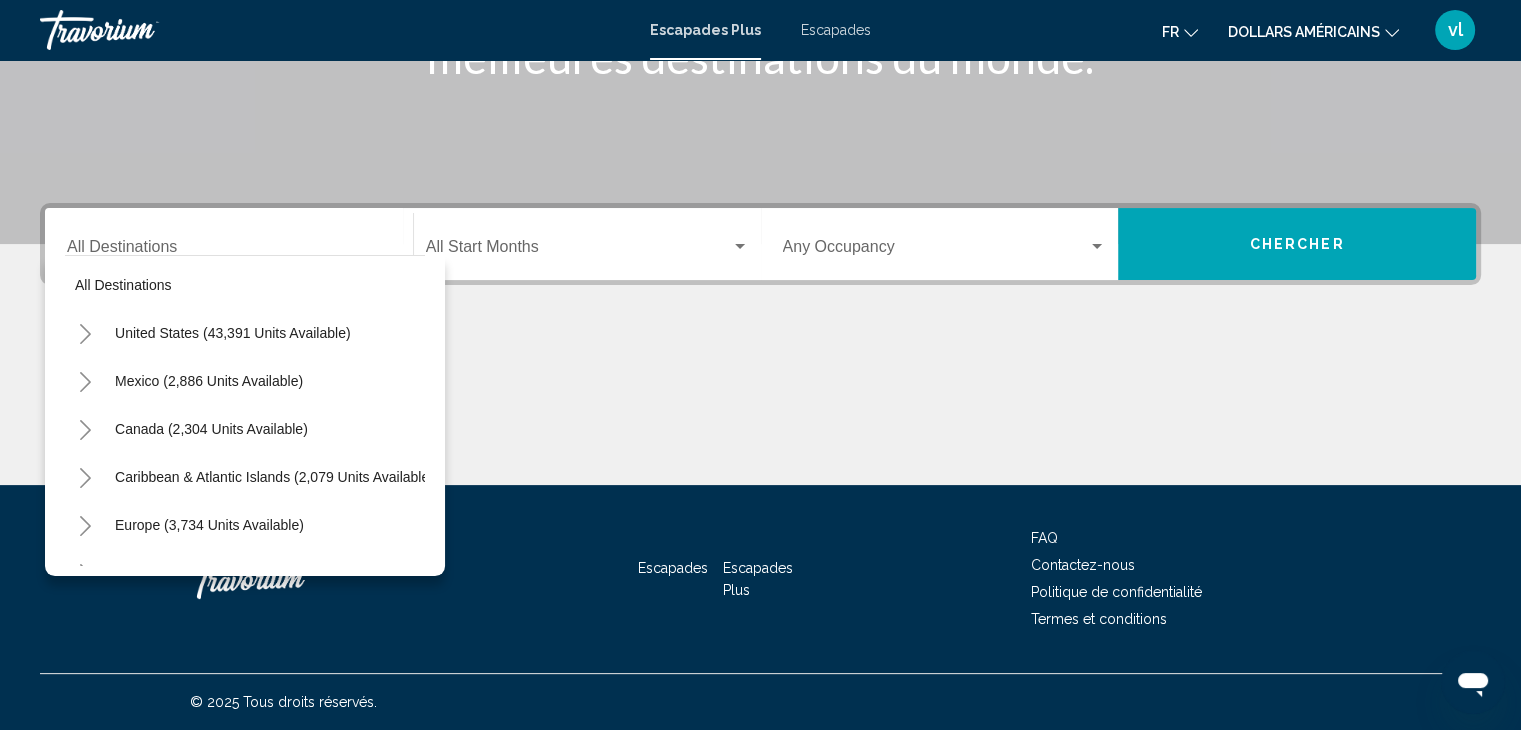 click on "Destination All Destinations" at bounding box center [229, 251] 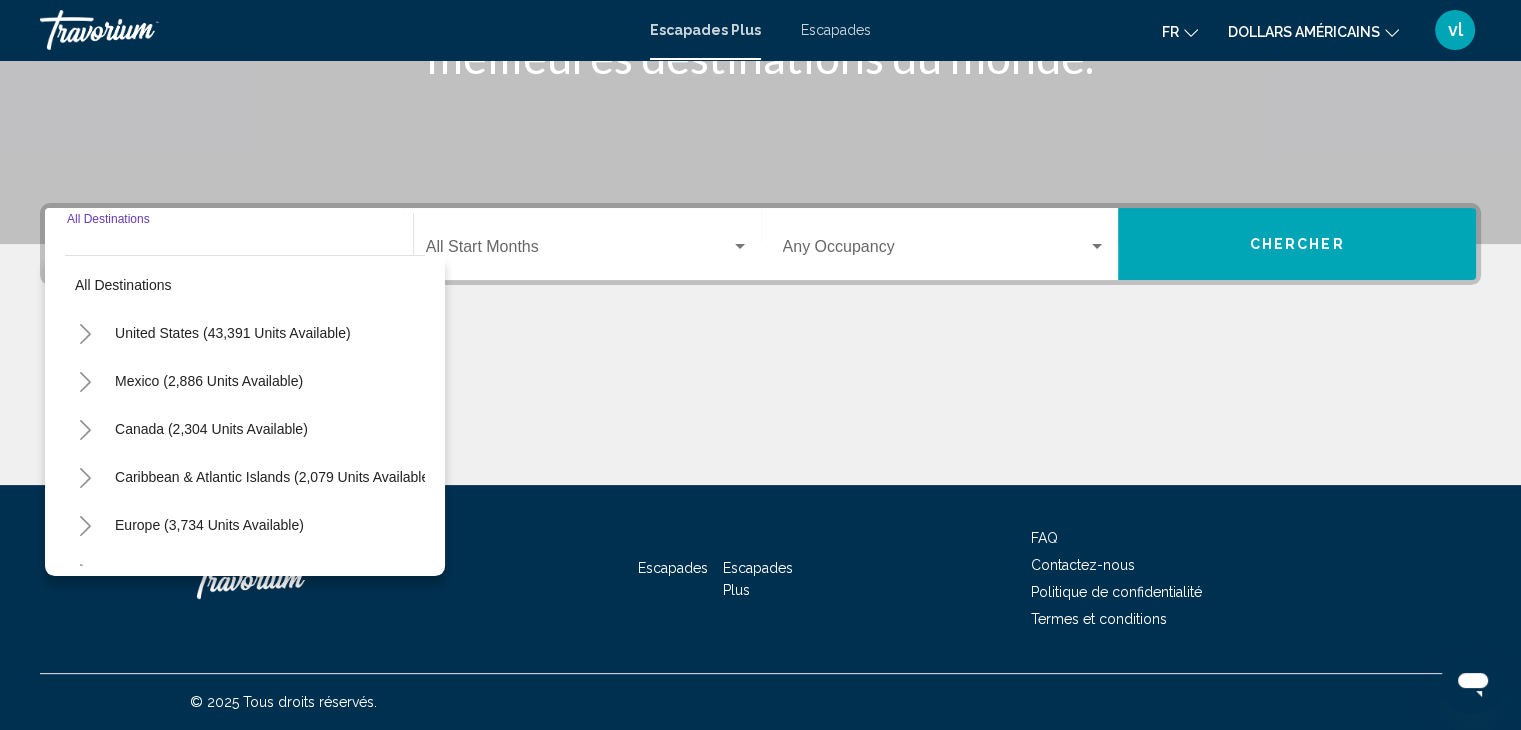 click on "Destination All Destinations" at bounding box center [229, 251] 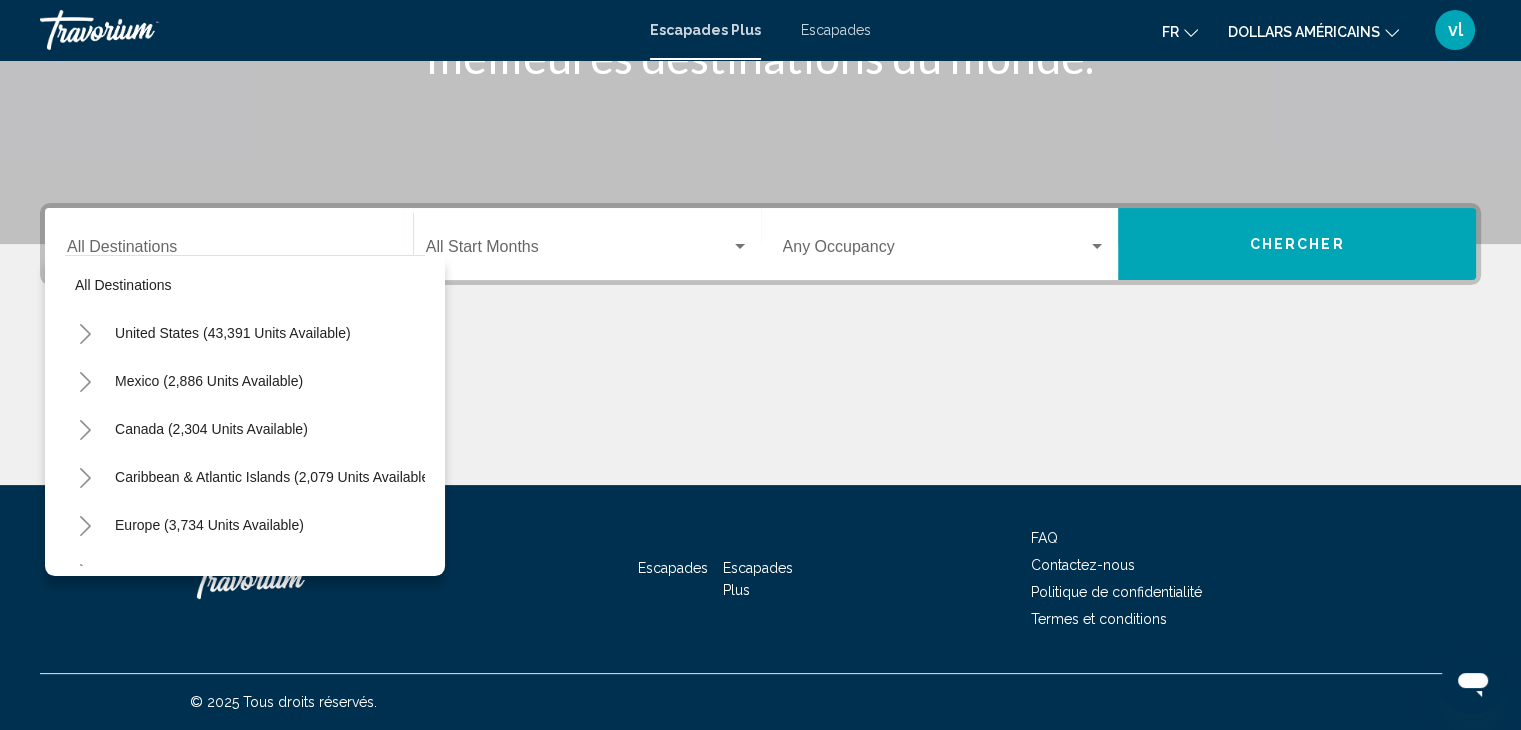 click at bounding box center (760, 410) 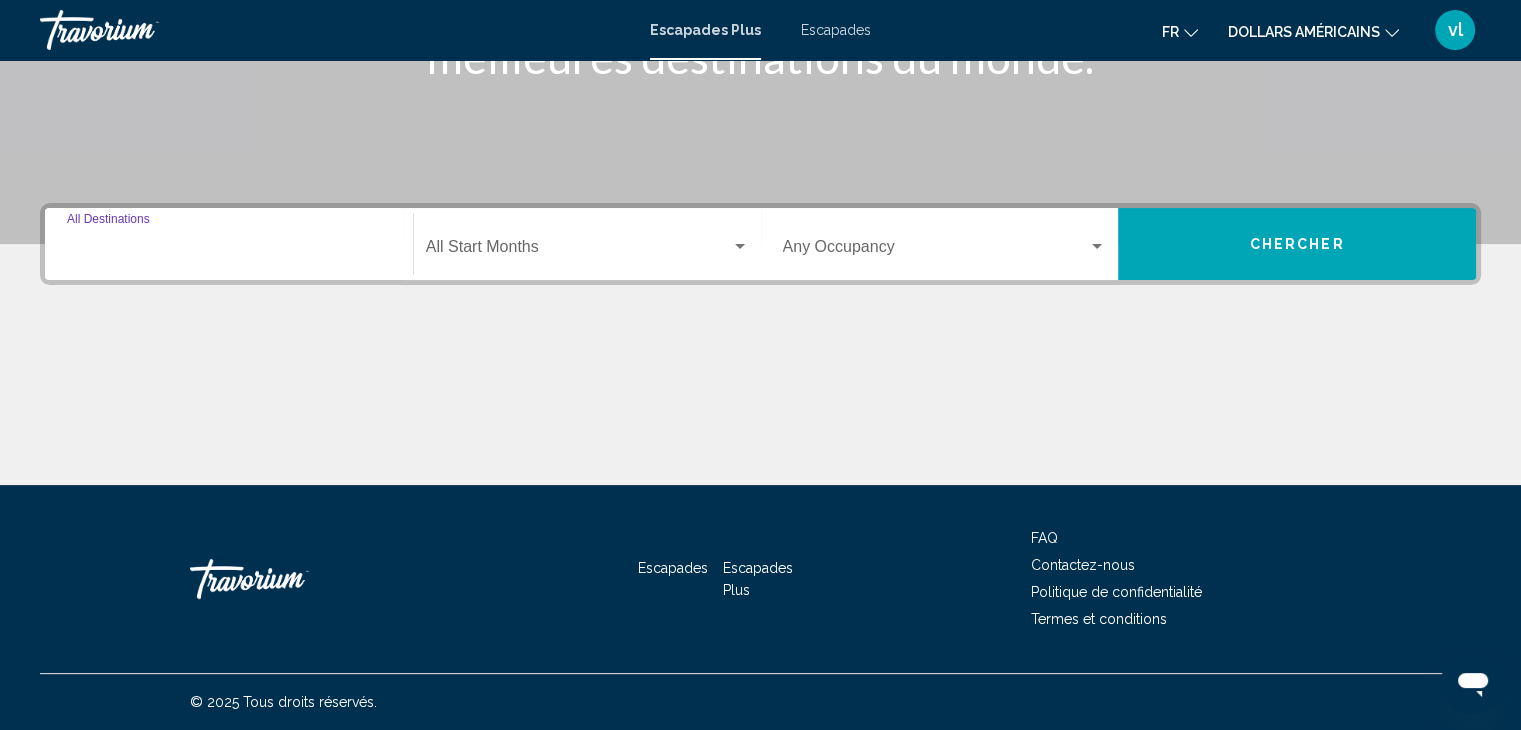 click on "Destination All Destinations" at bounding box center (229, 251) 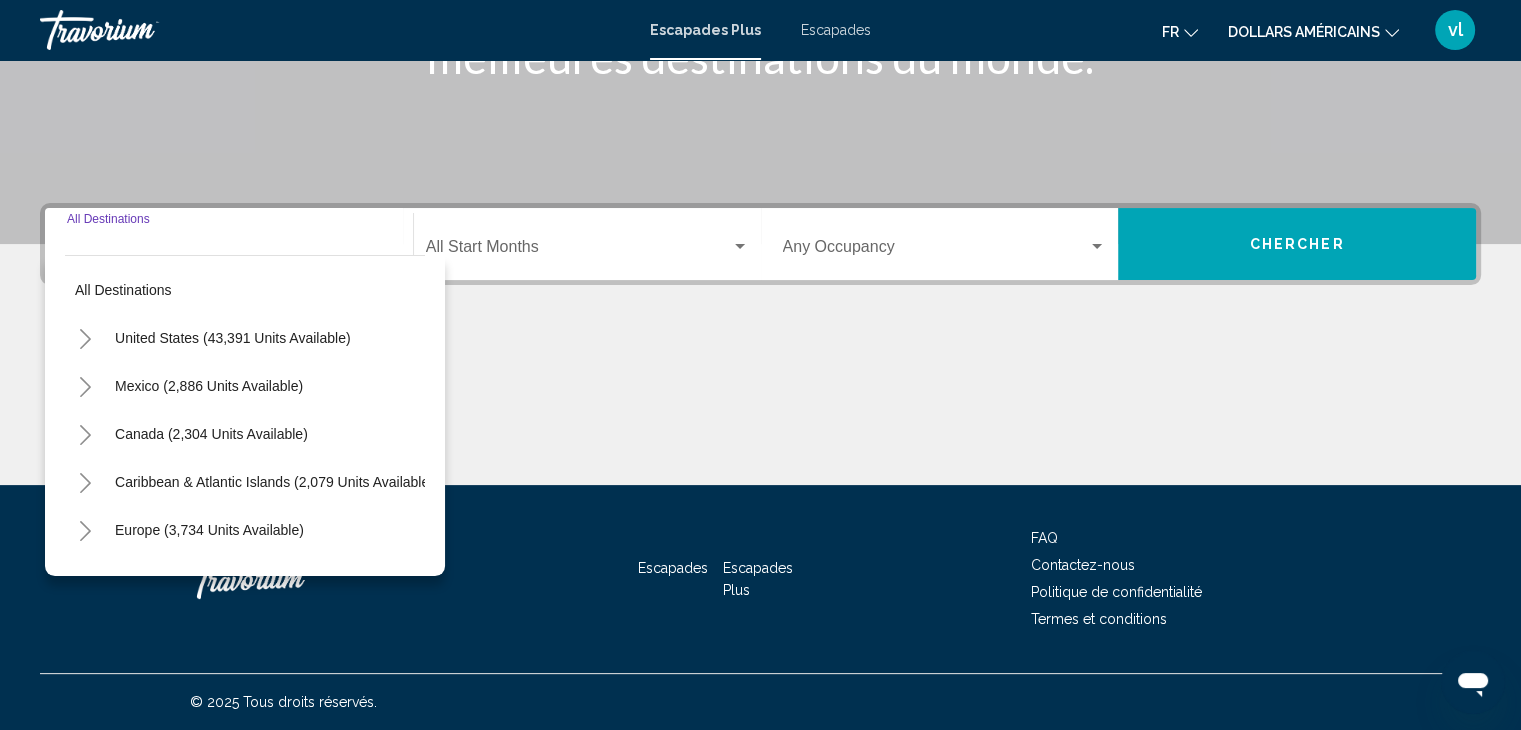 click on "Destination All Destinations" at bounding box center [229, 251] 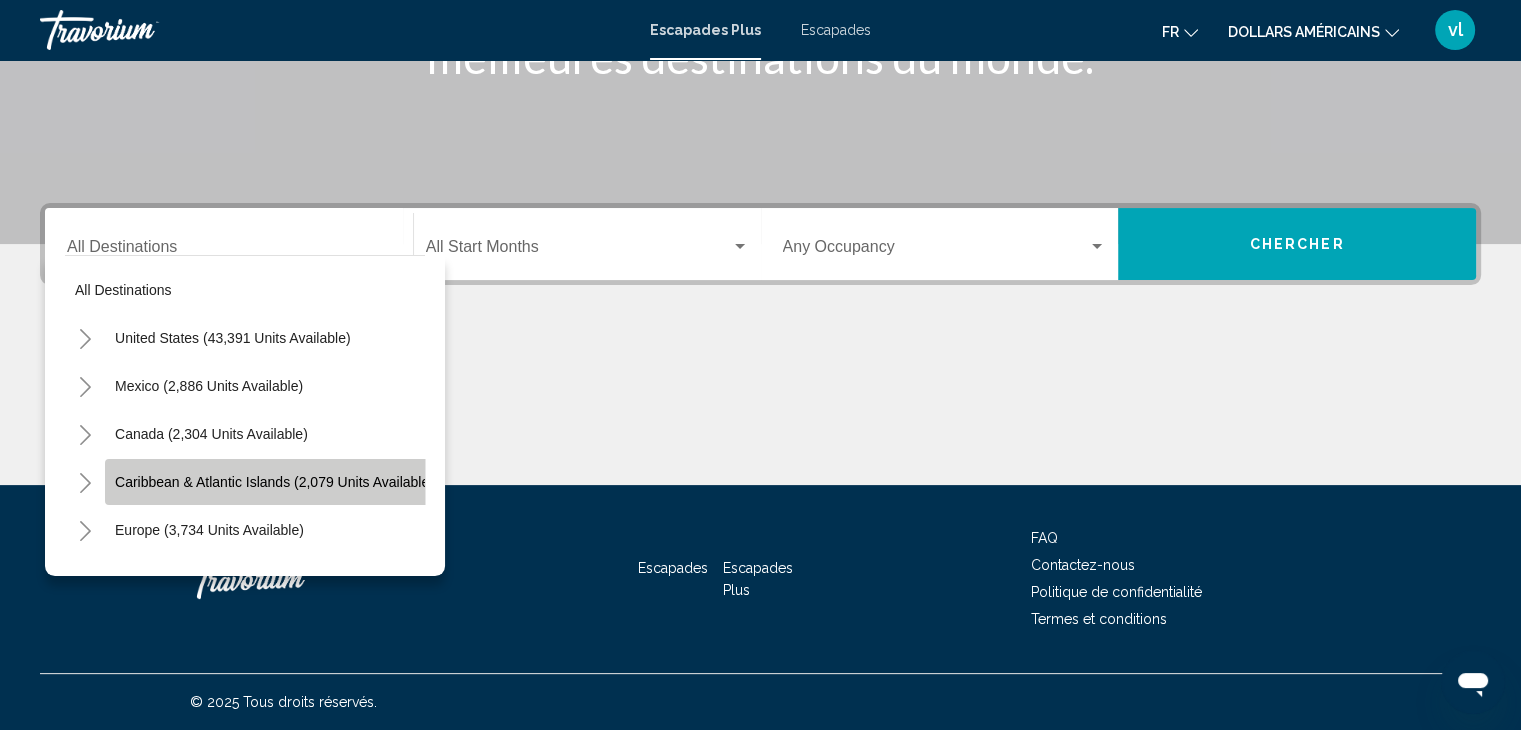 click on "Caribbean & Atlantic Islands (2,079 units available)" 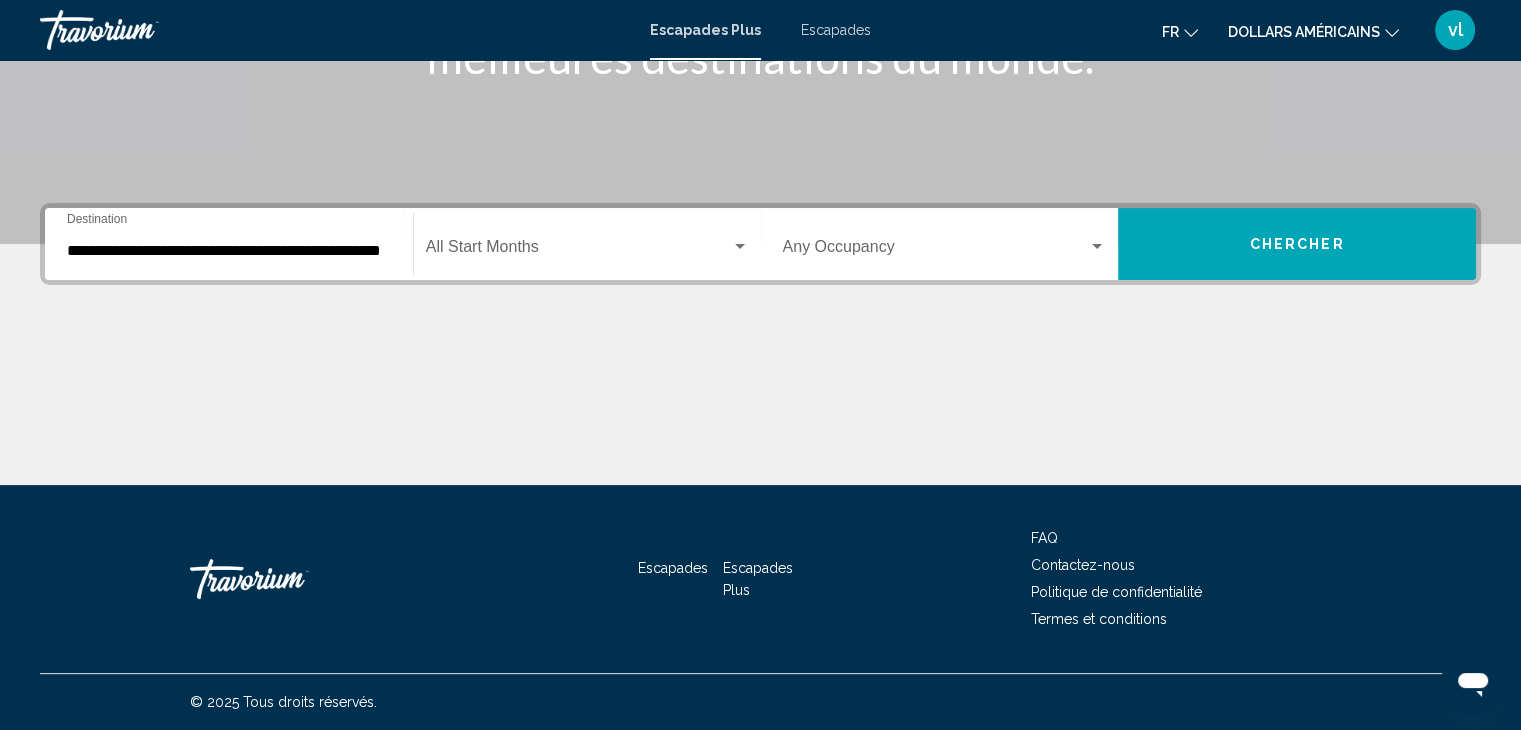 click on "Start Month All Start Months" 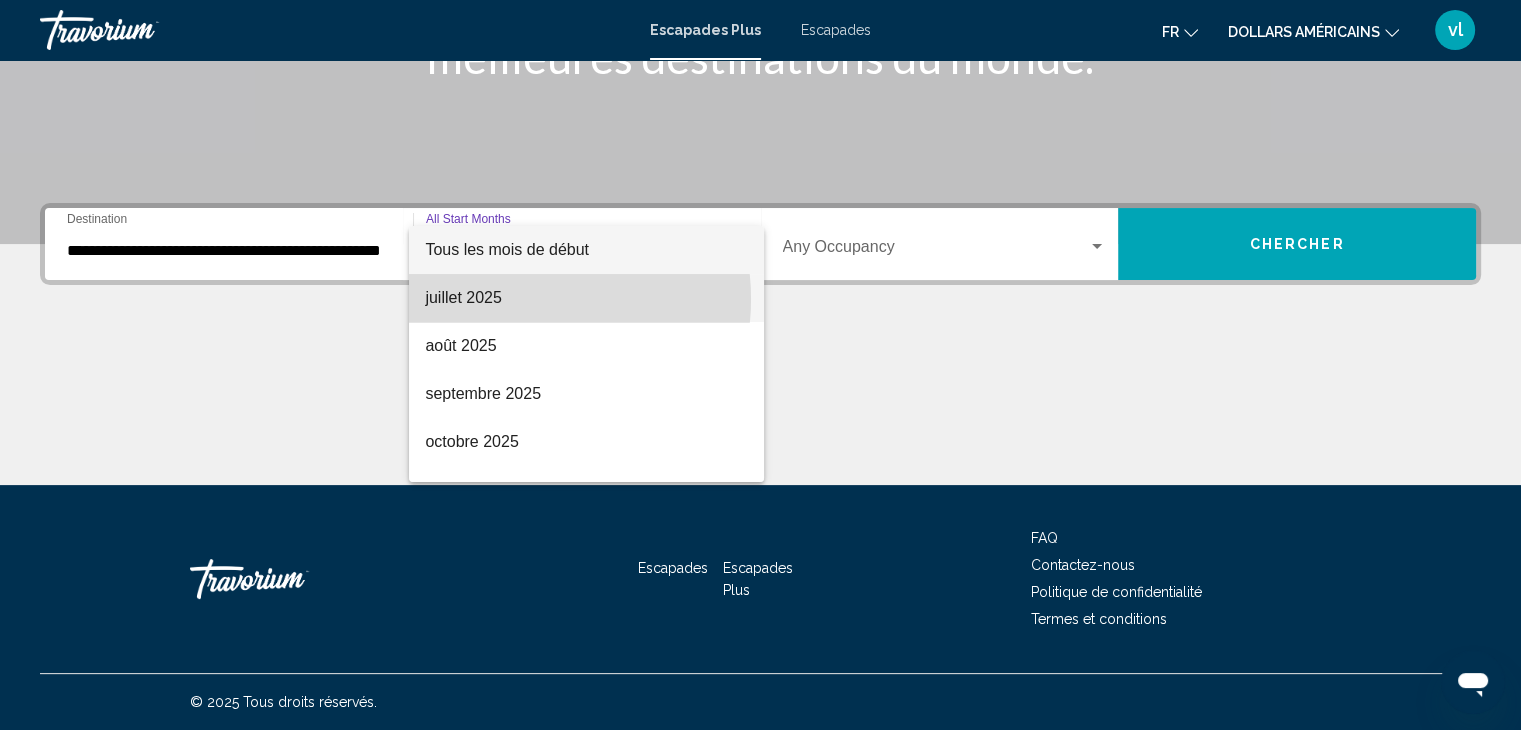 click on "juillet 2025" at bounding box center (586, 298) 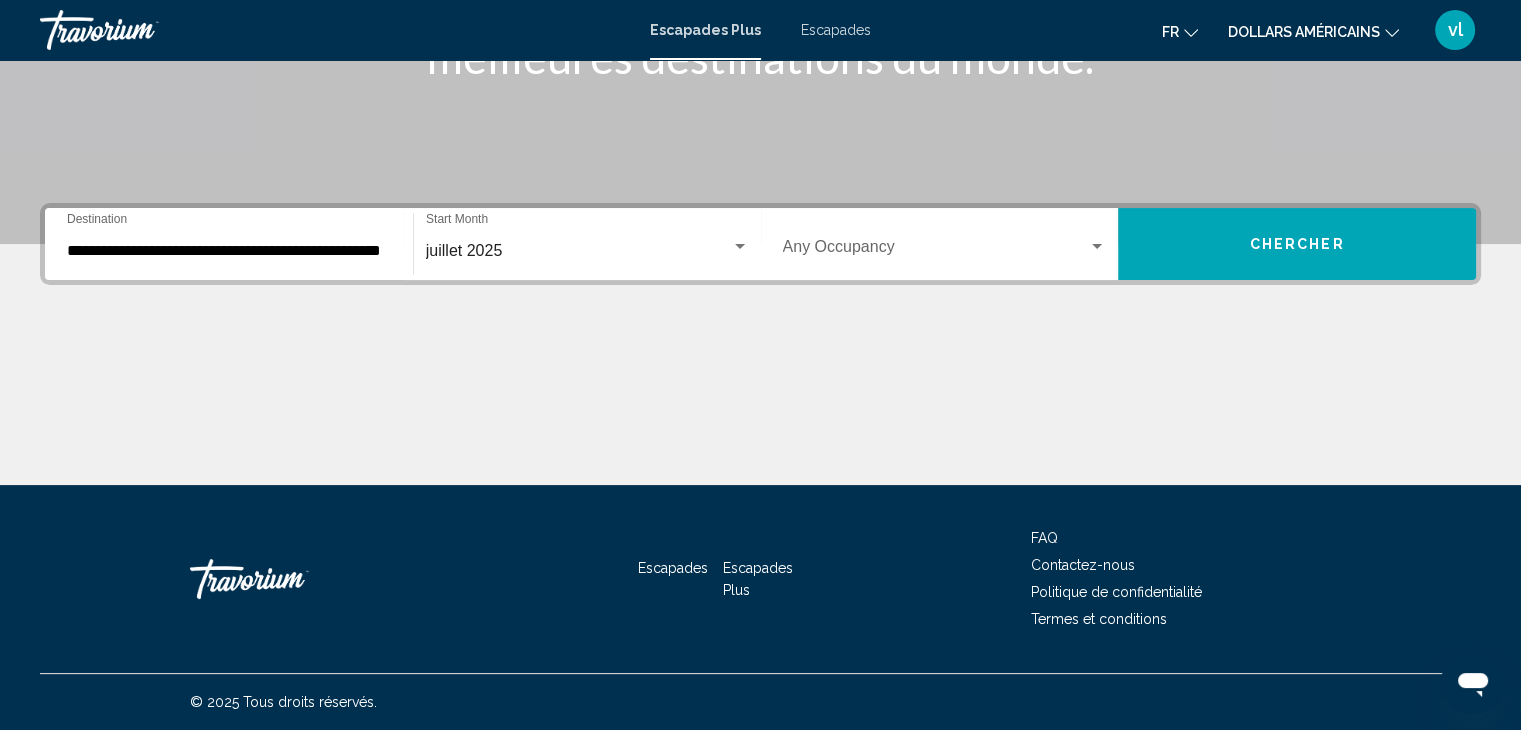 click on "Occupancy Any Occupancy" at bounding box center [945, 244] 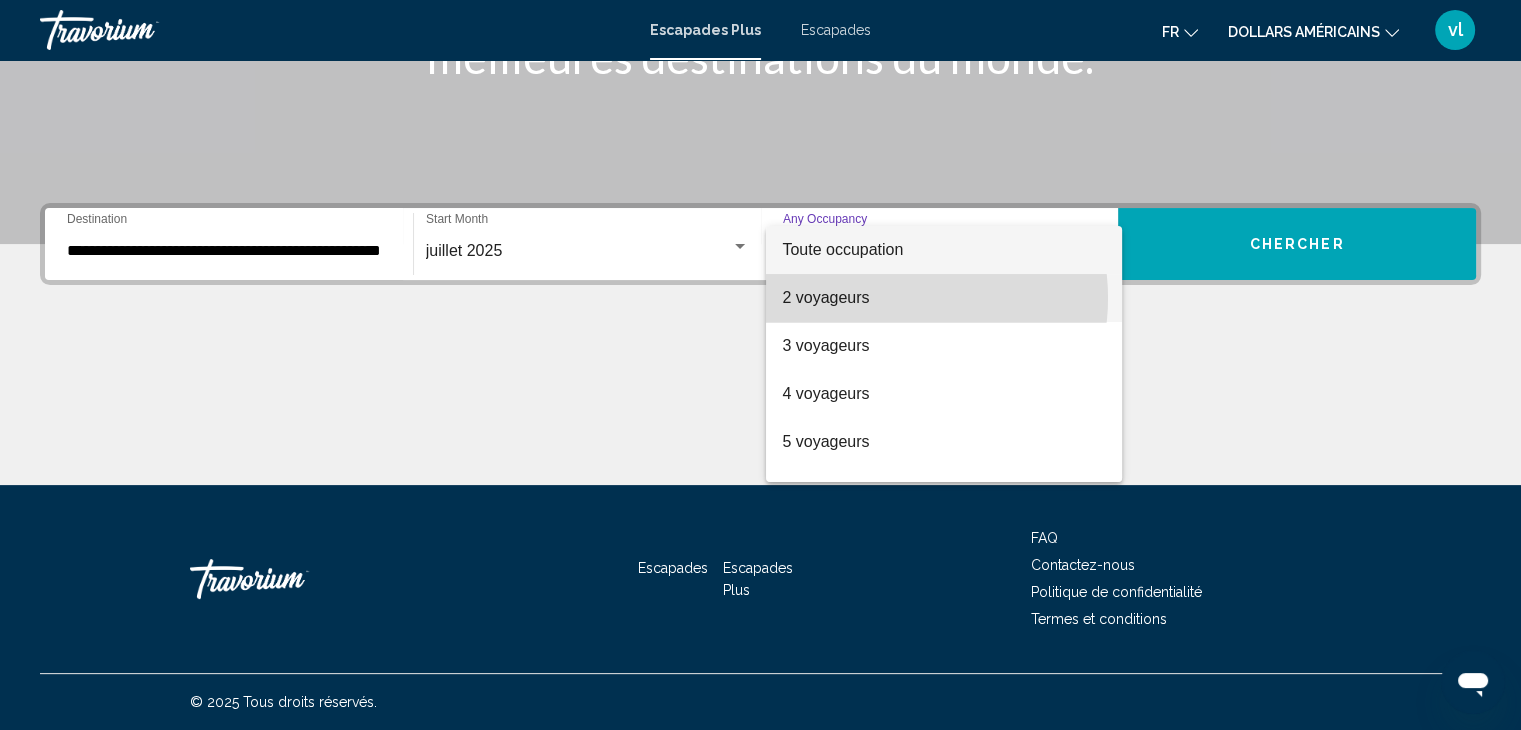 click on "2 voyageurs" at bounding box center [944, 298] 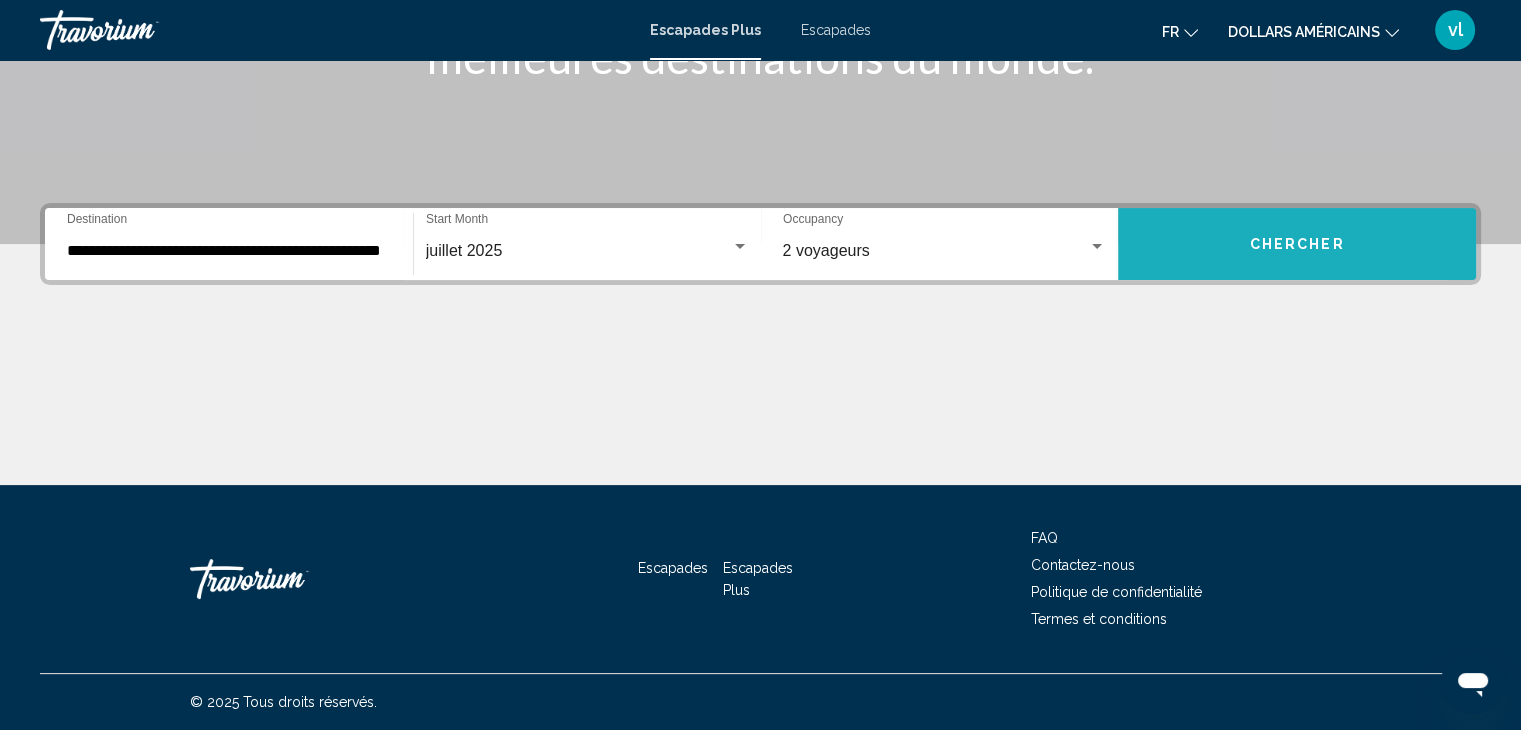 click on "Chercher" at bounding box center (1297, 244) 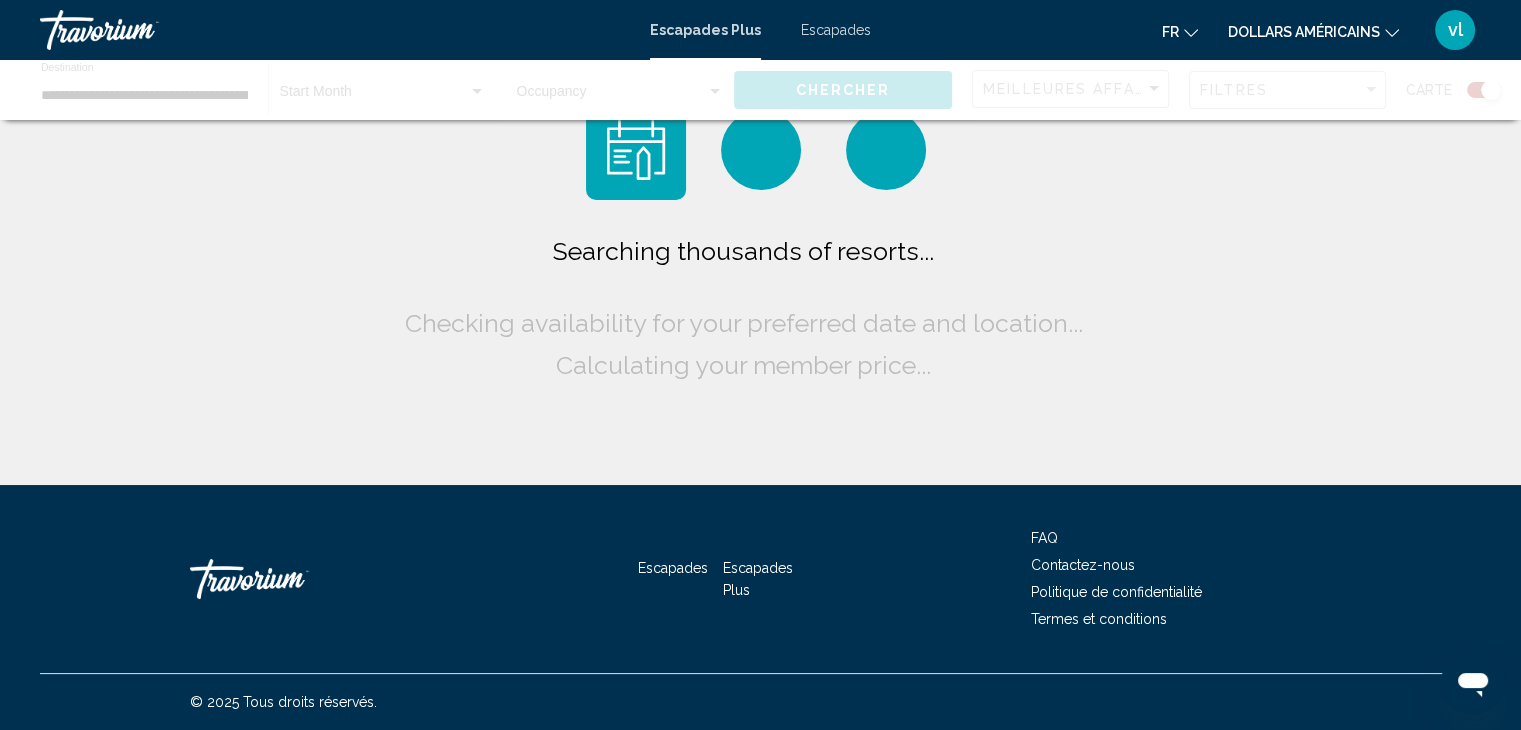 scroll, scrollTop: 0, scrollLeft: 0, axis: both 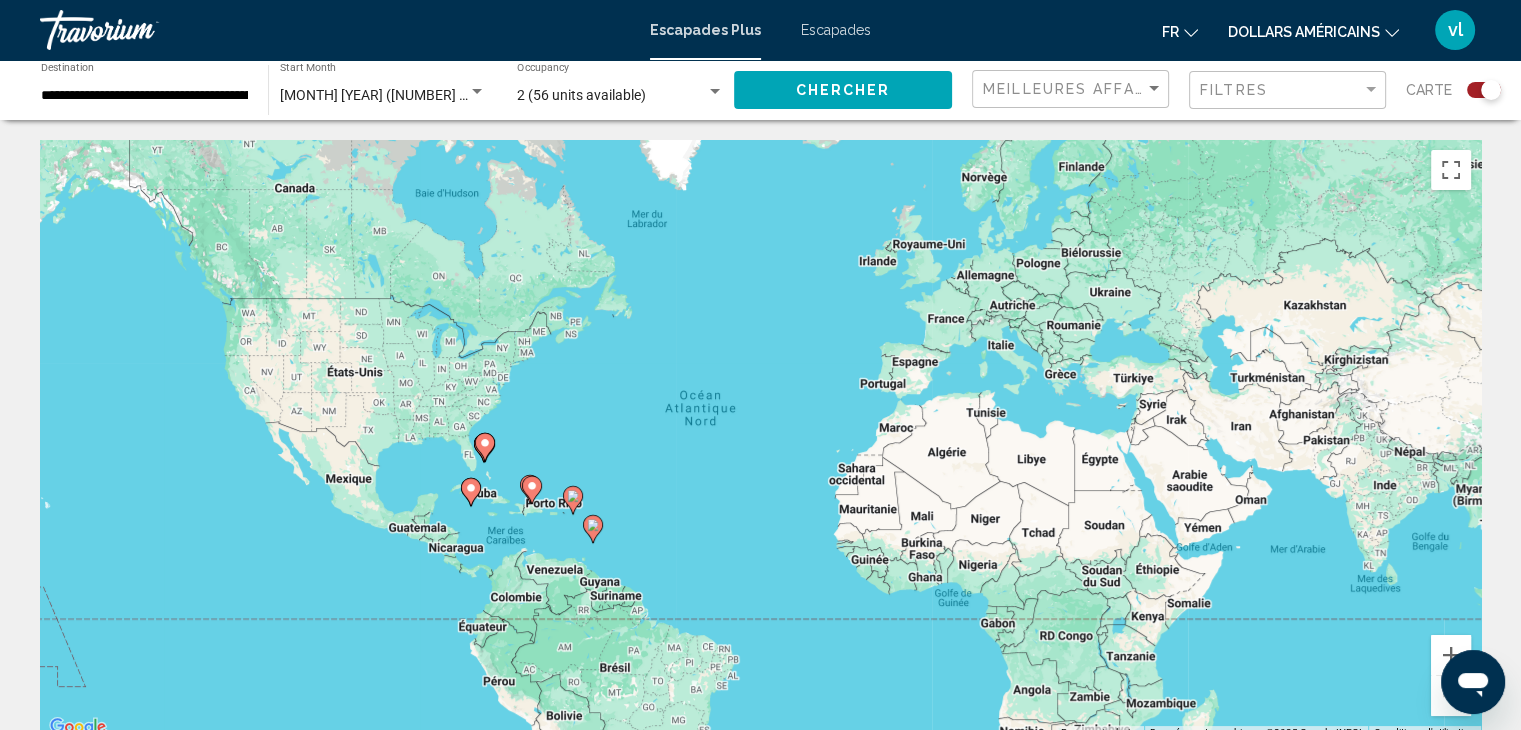 click at bounding box center [532, 490] 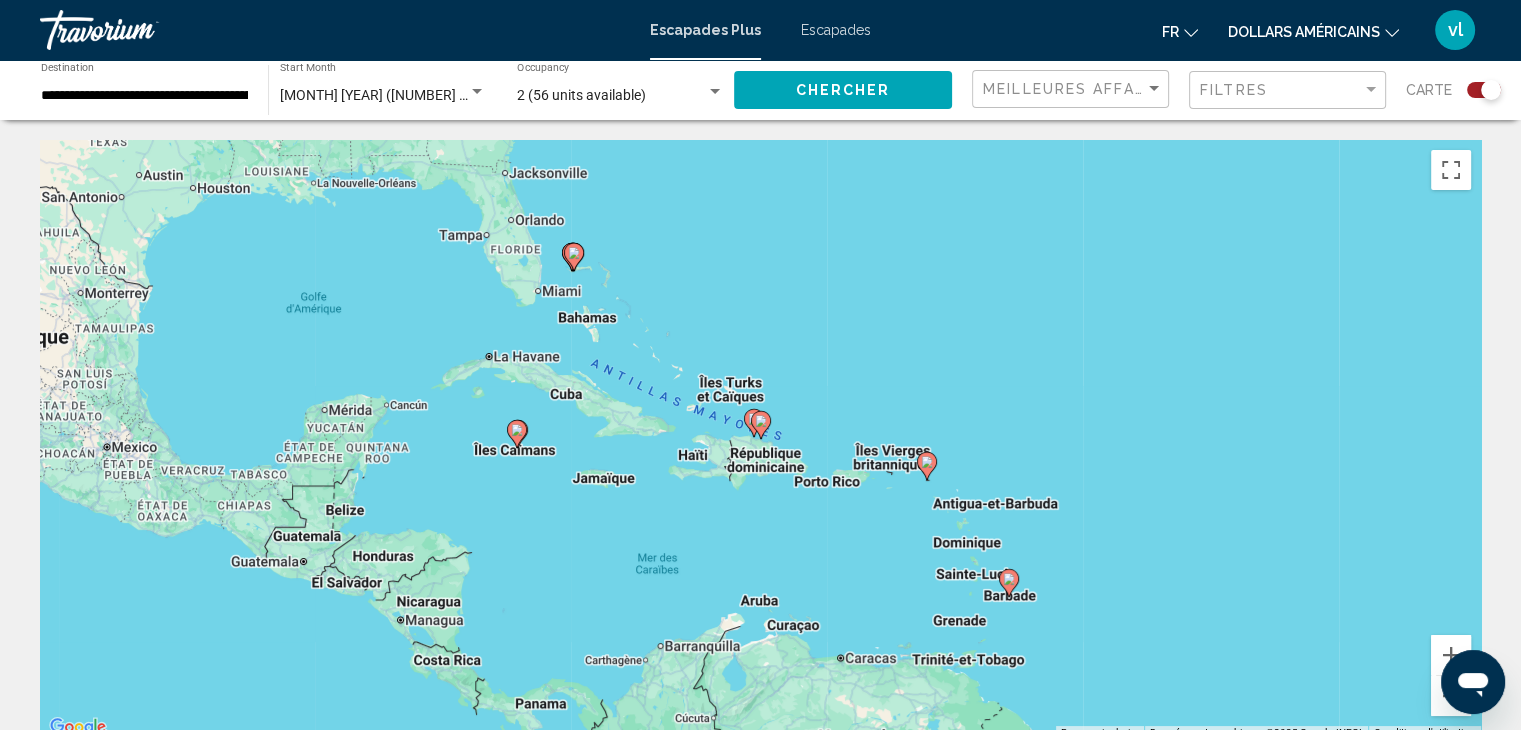 click 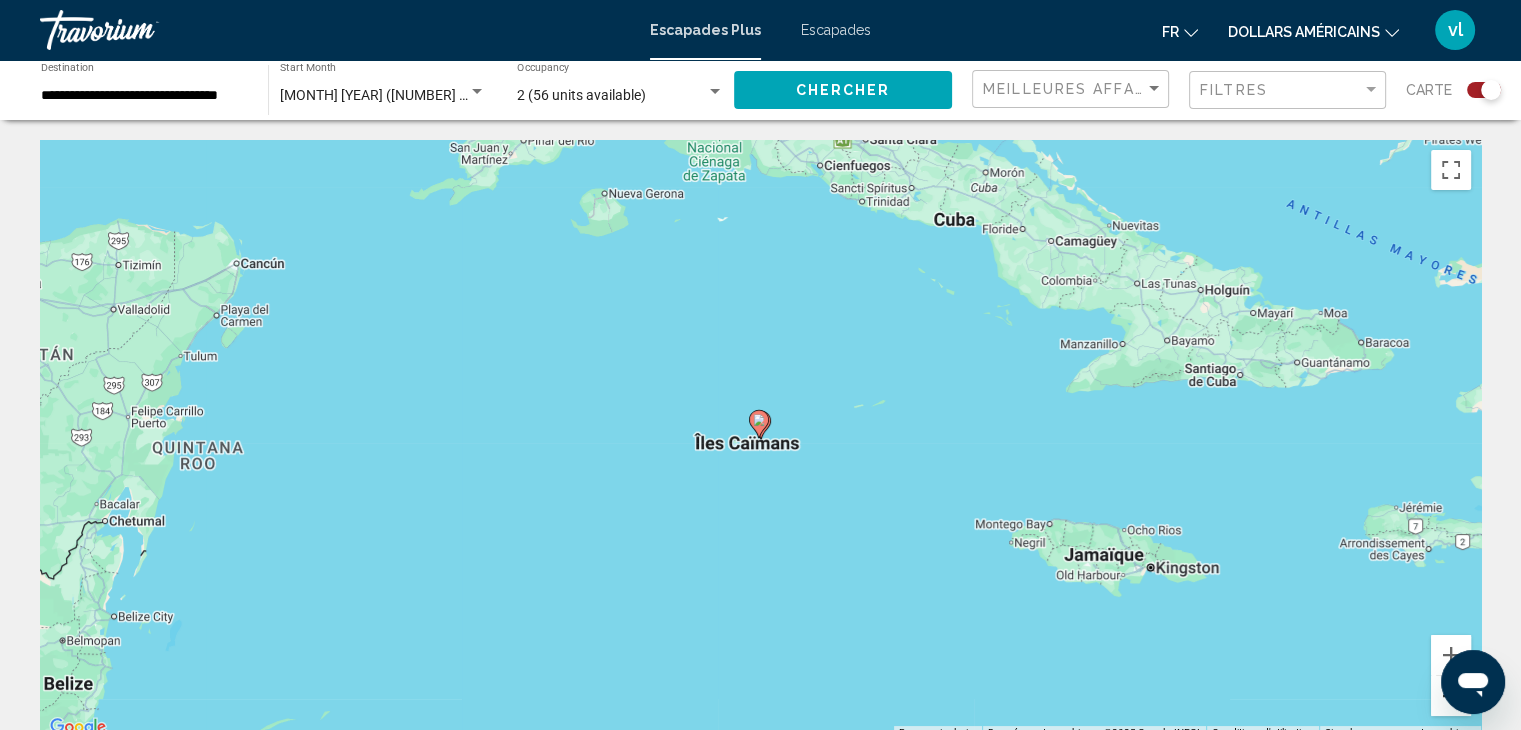 click at bounding box center (1451, 696) 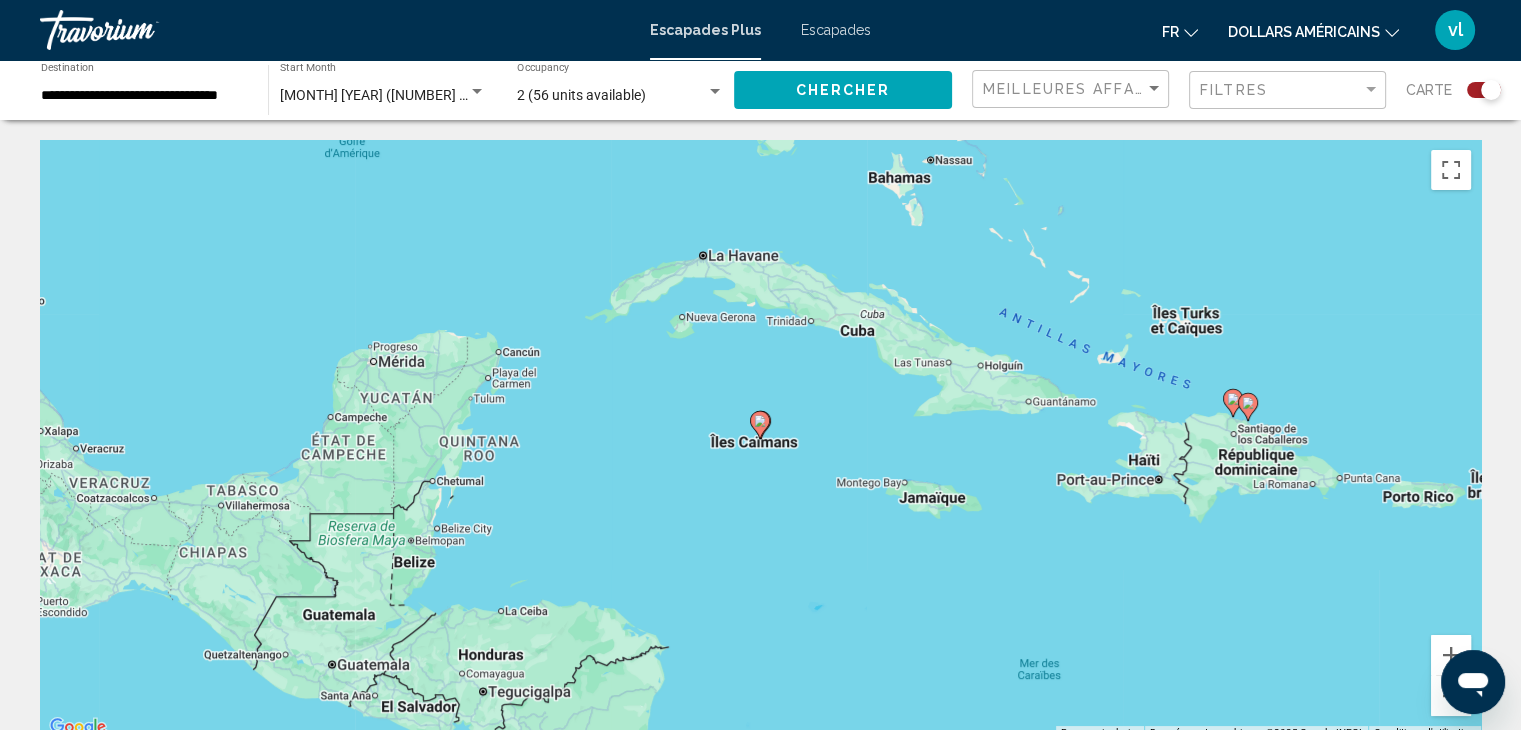 click at bounding box center [1248, 407] 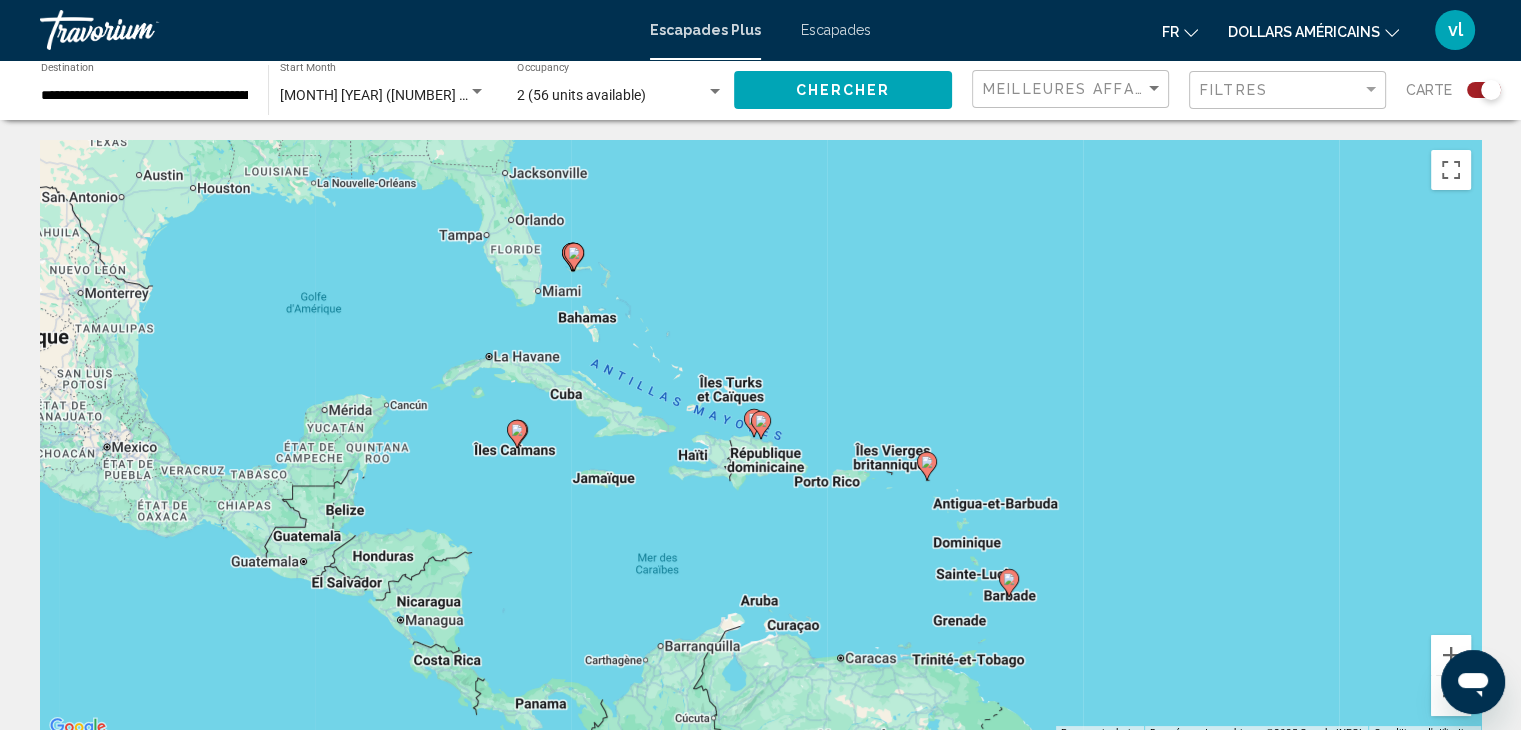 click 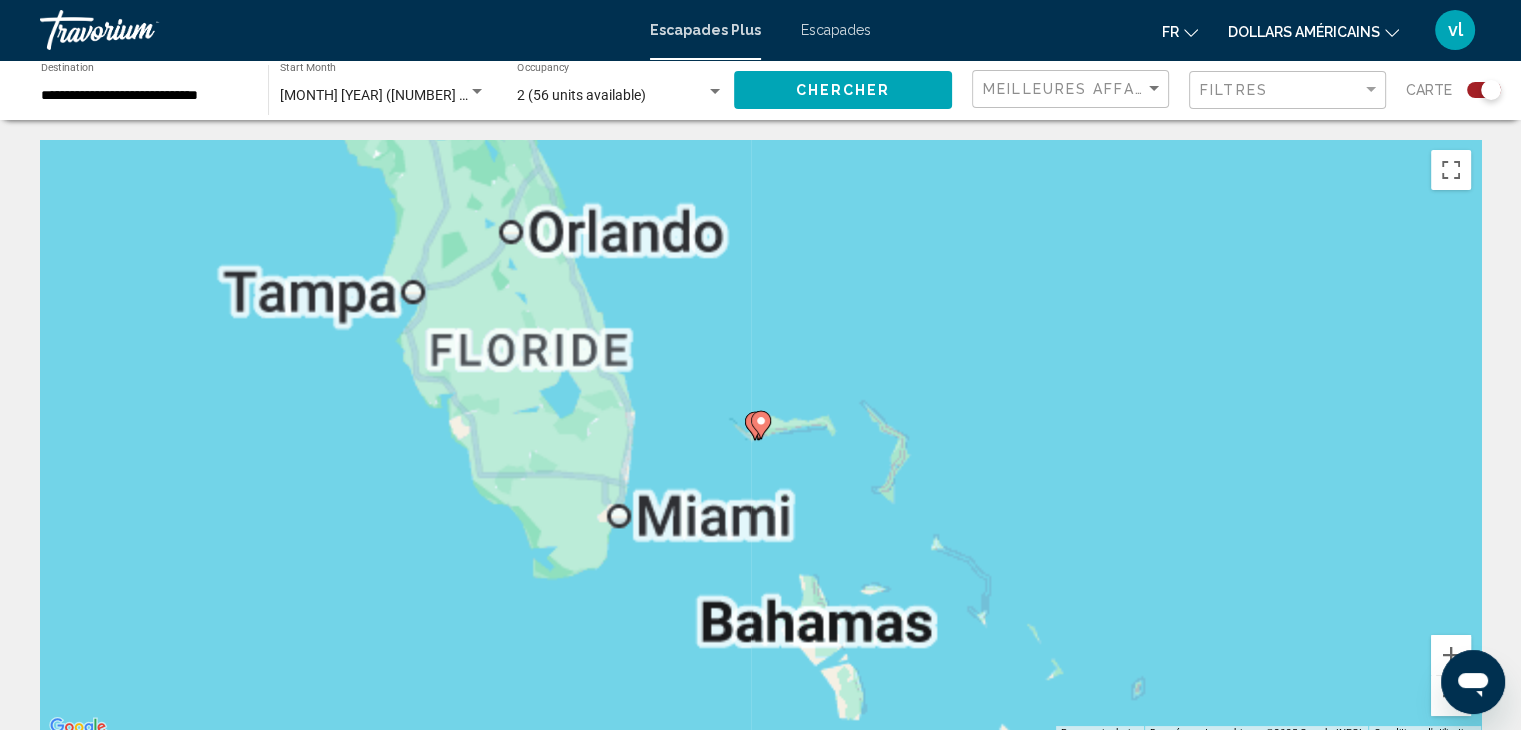 click on "Pour naviguer, appuyez sur les touches fléchées. Pour activer le glissement avec le clavier, appuyez sur Alt+Entrée. Une fois ce mode activé, utilisez les touches fléchées pour déplacer le repère. Pour valider le déplacement, appuyez sur Entrée. Pour annuler, appuyez sur Échap." at bounding box center (760, 440) 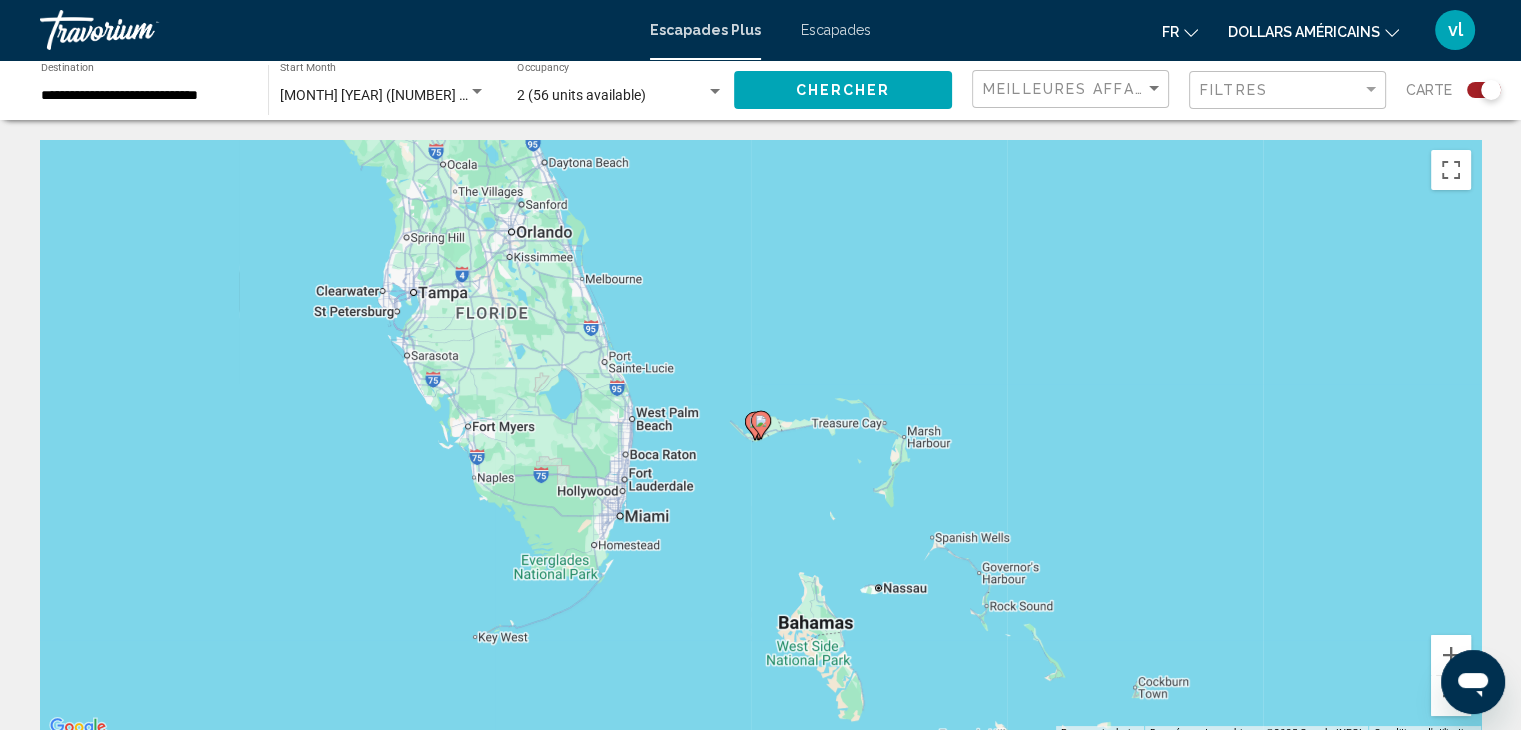 click on "Pour naviguer, appuyez sur les touches fléchées. Pour activer le glissement avec le clavier, appuyez sur Alt+Entrée. Une fois ce mode activé, utilisez les touches fléchées pour déplacer le repère. Pour valider le déplacement, appuyez sur Entrée. Pour annuler, appuyez sur Échap." at bounding box center [760, 440] 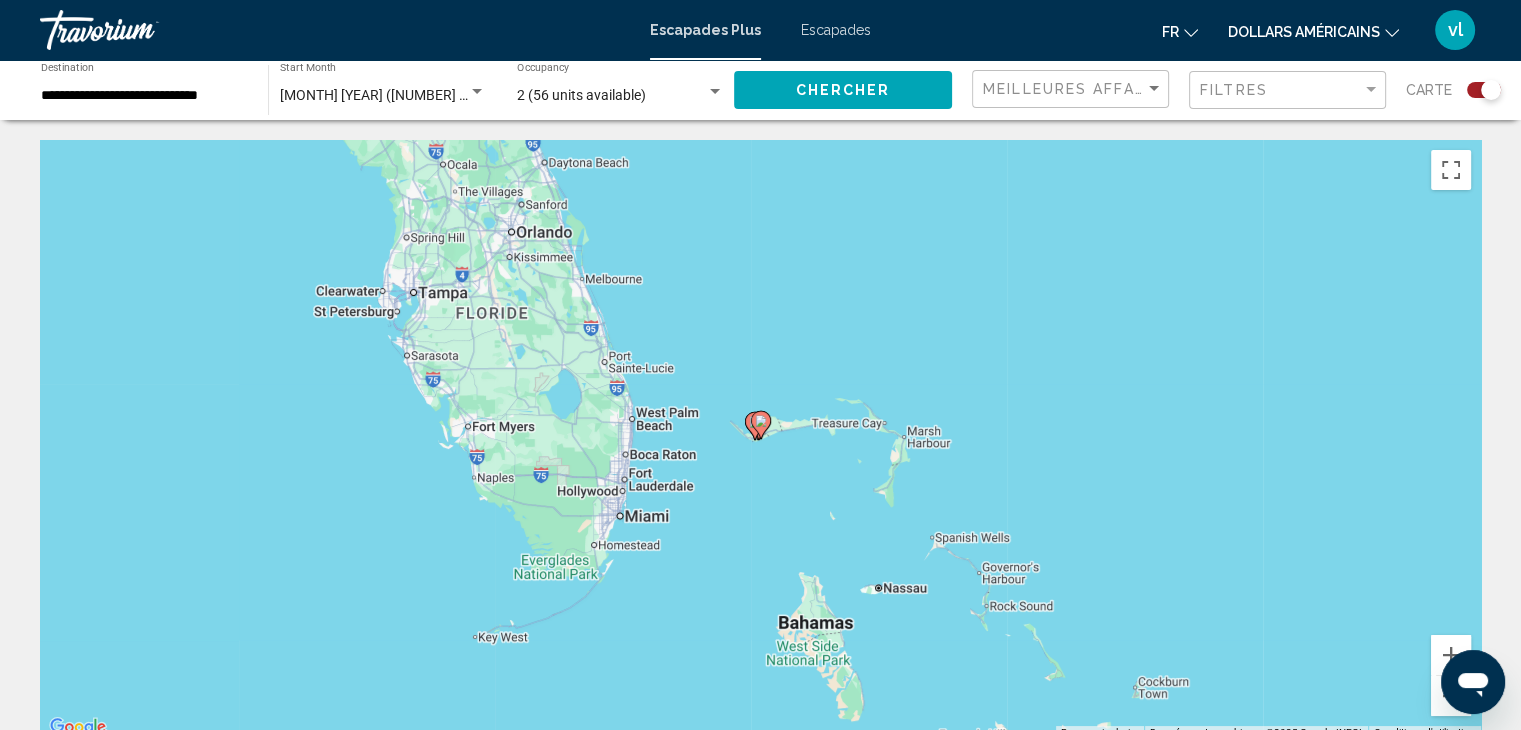 click 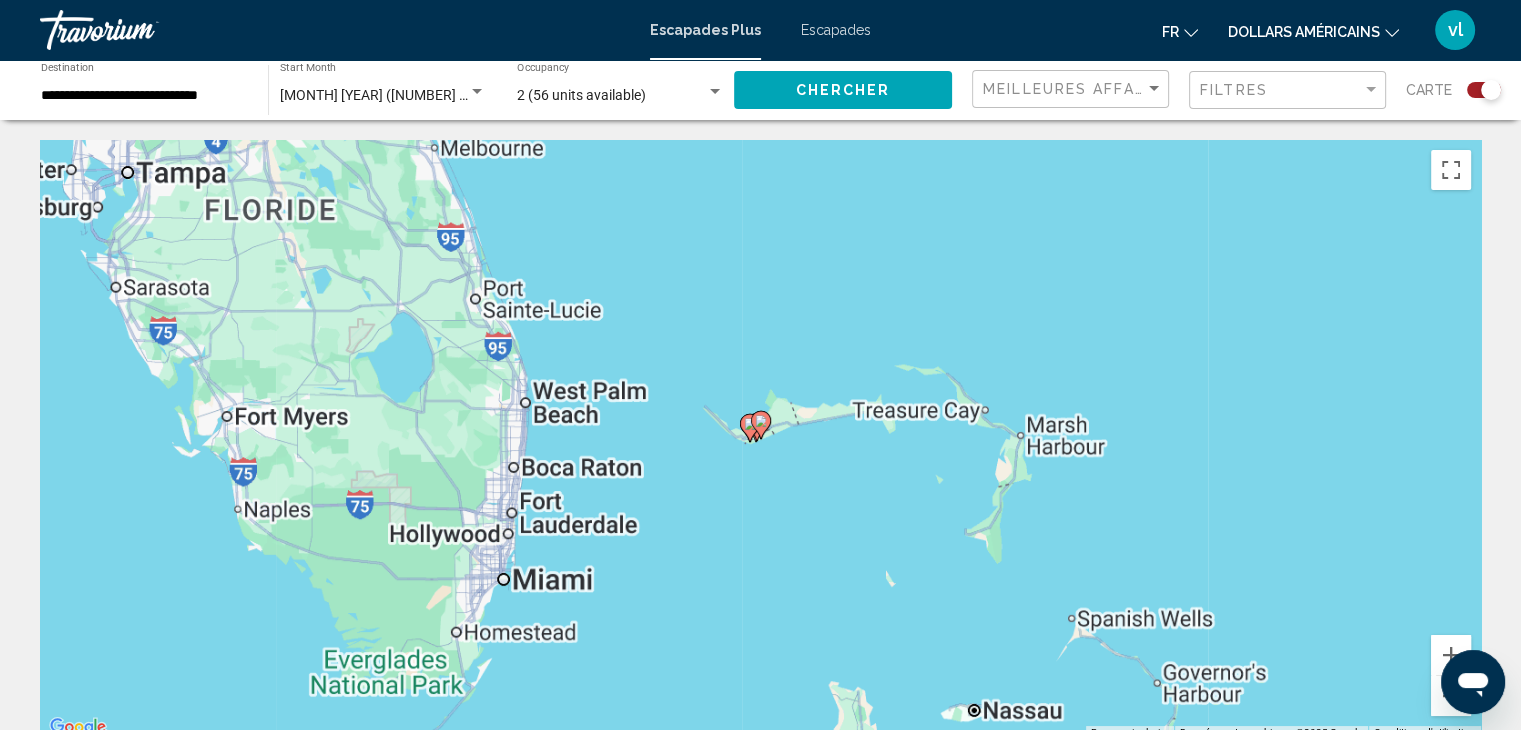 click 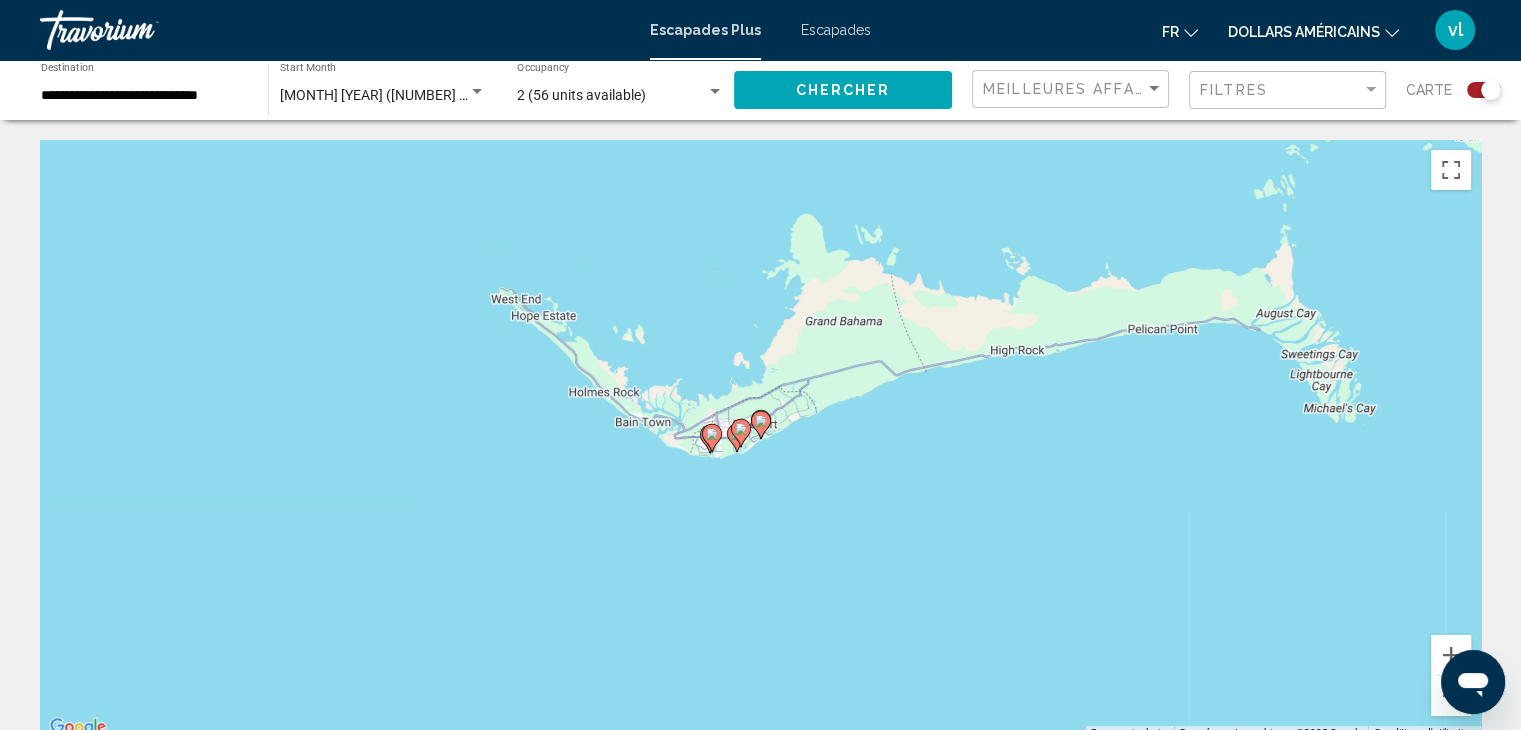 click 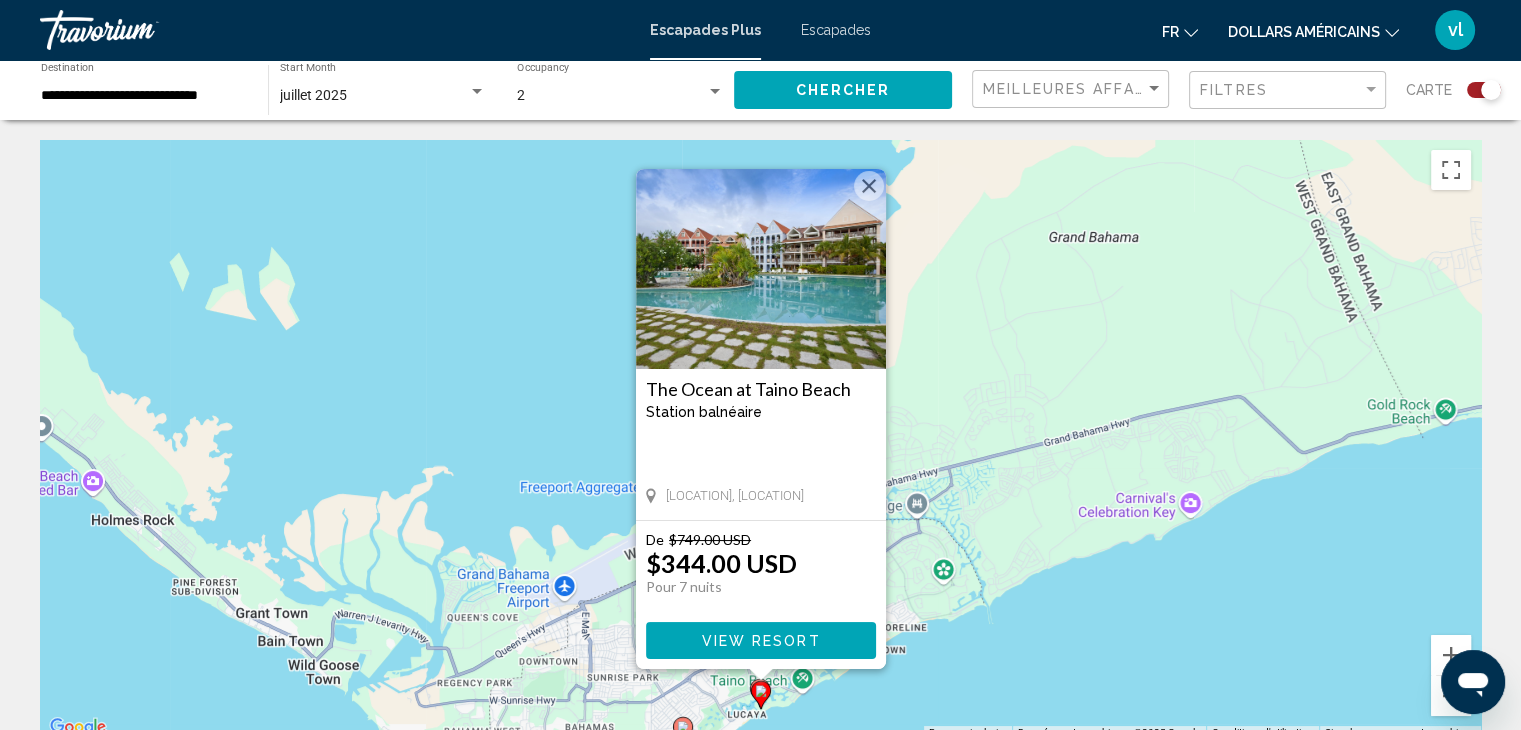 click on "The Ocean at Taino Beach  Station balnéaire  -  Ceci est une station d'adultes seulement
[LOCATION], [LOCATION]" at bounding box center [761, 444] 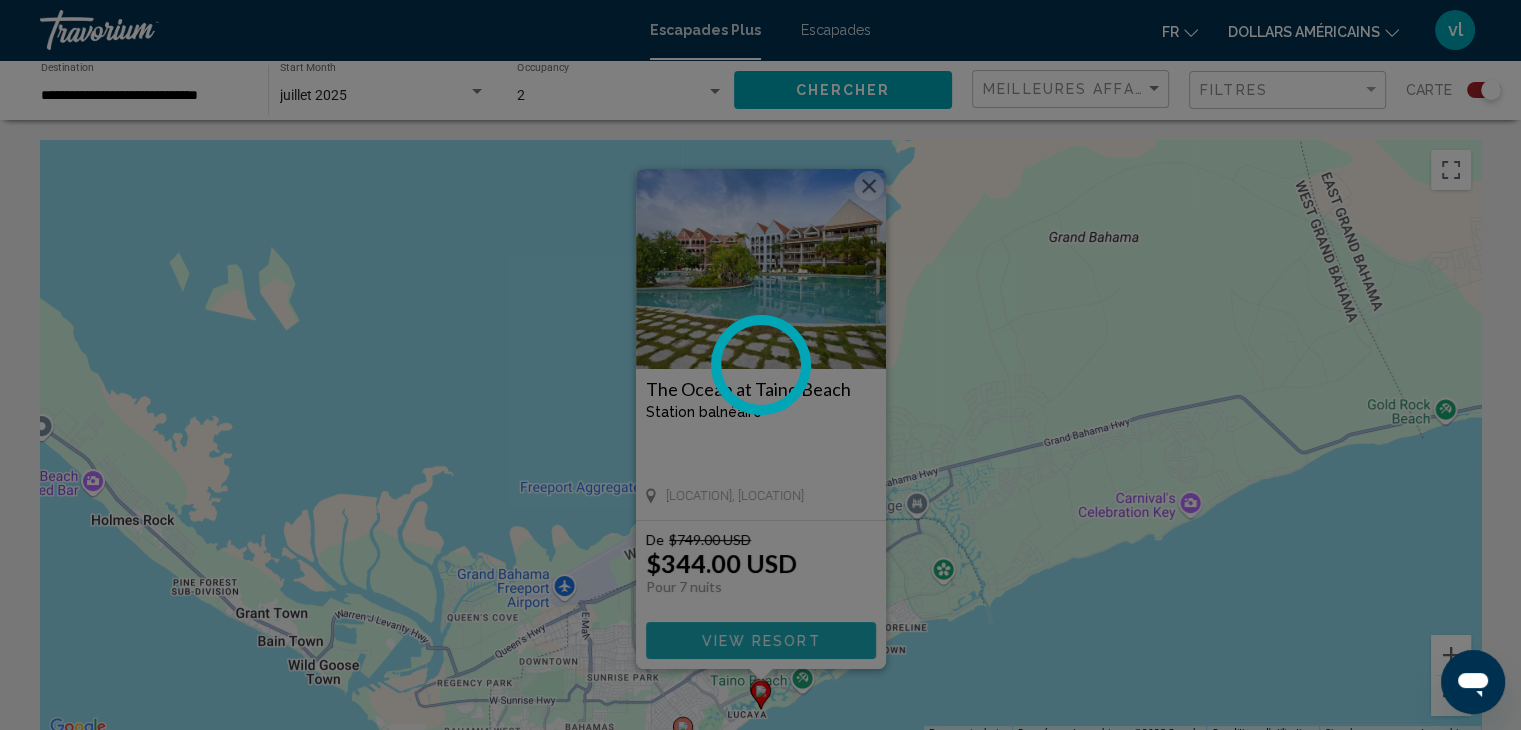 click at bounding box center (760, 365) 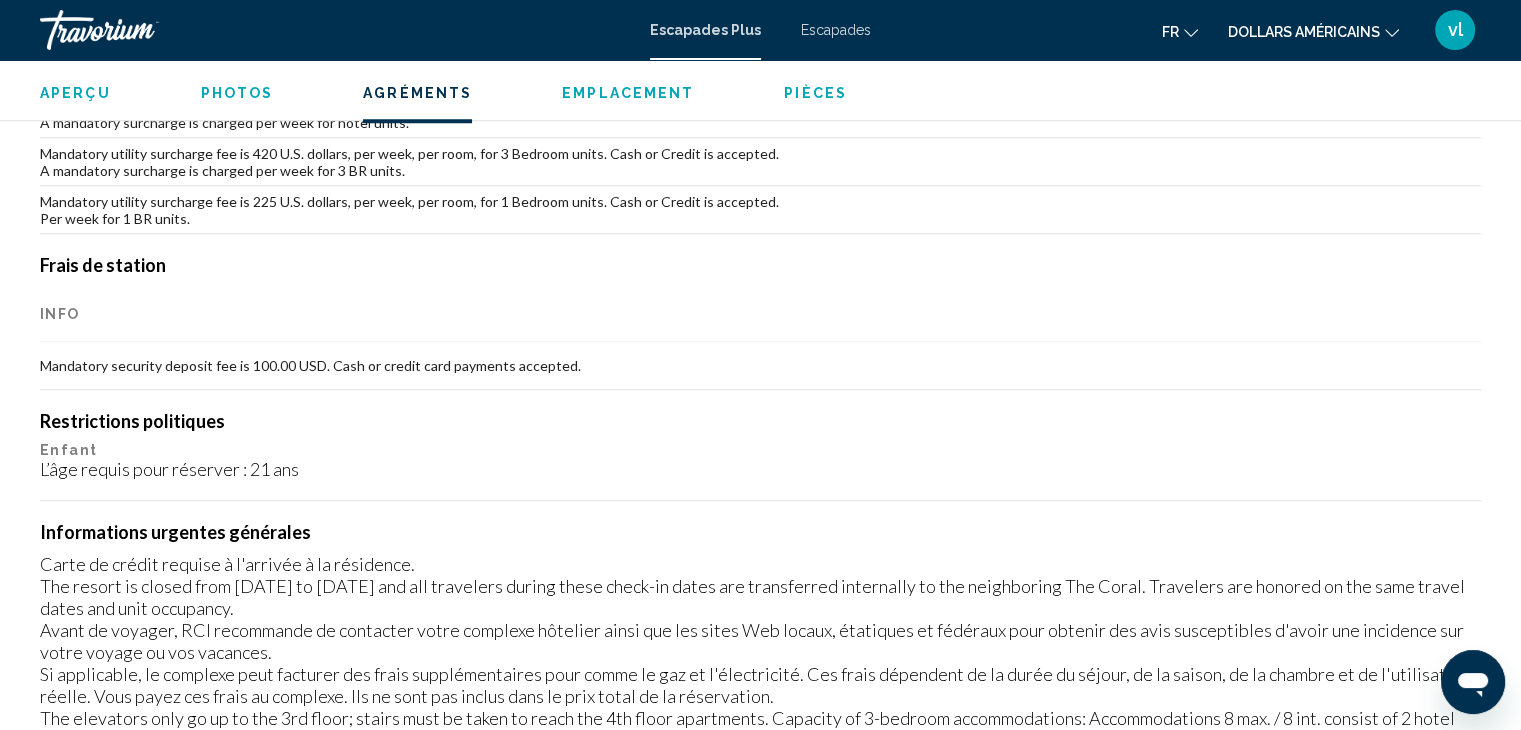 scroll, scrollTop: 1813, scrollLeft: 0, axis: vertical 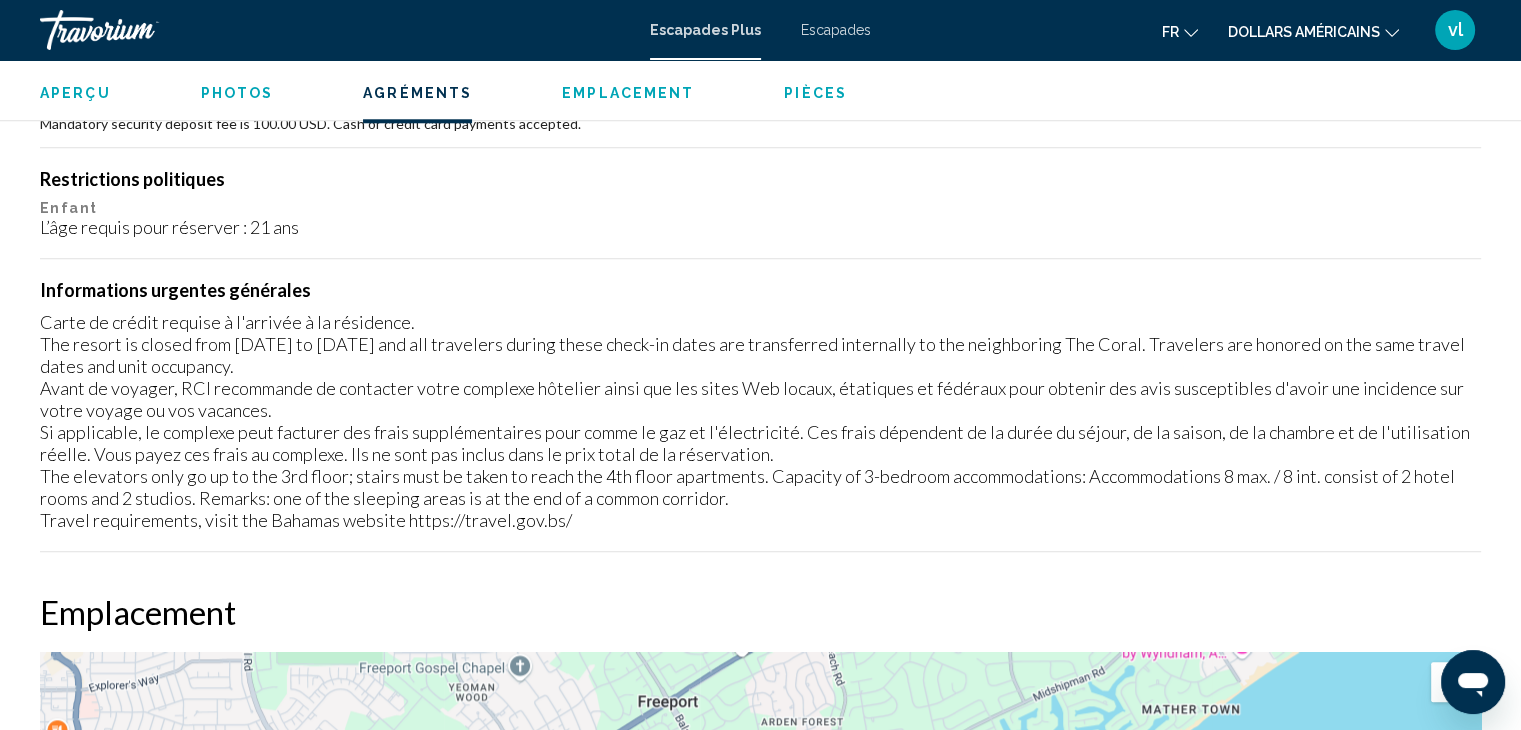 click on "Aperçu
Photos
Agréments
Emplacement
Pièces
Rechercher" 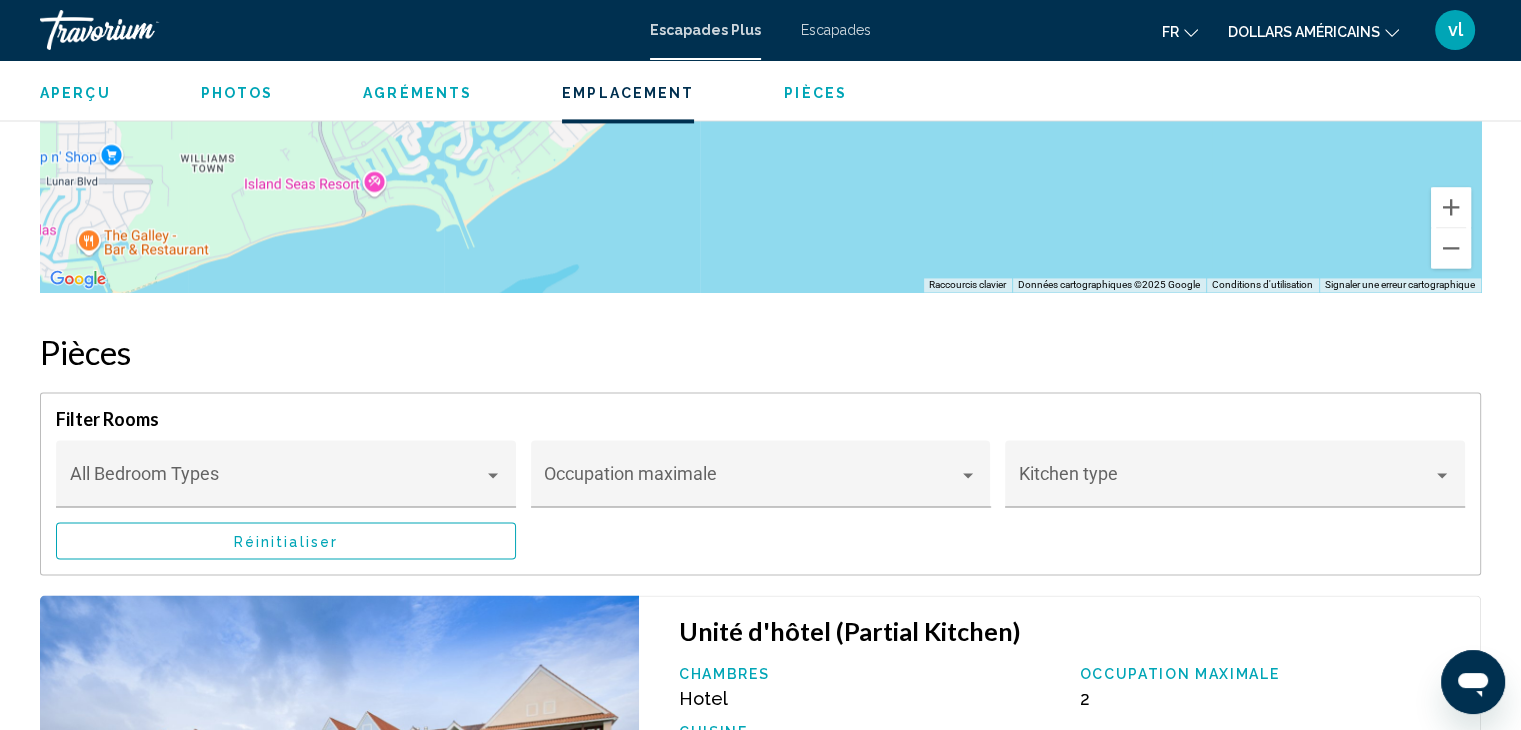 scroll, scrollTop: 3215, scrollLeft: 0, axis: vertical 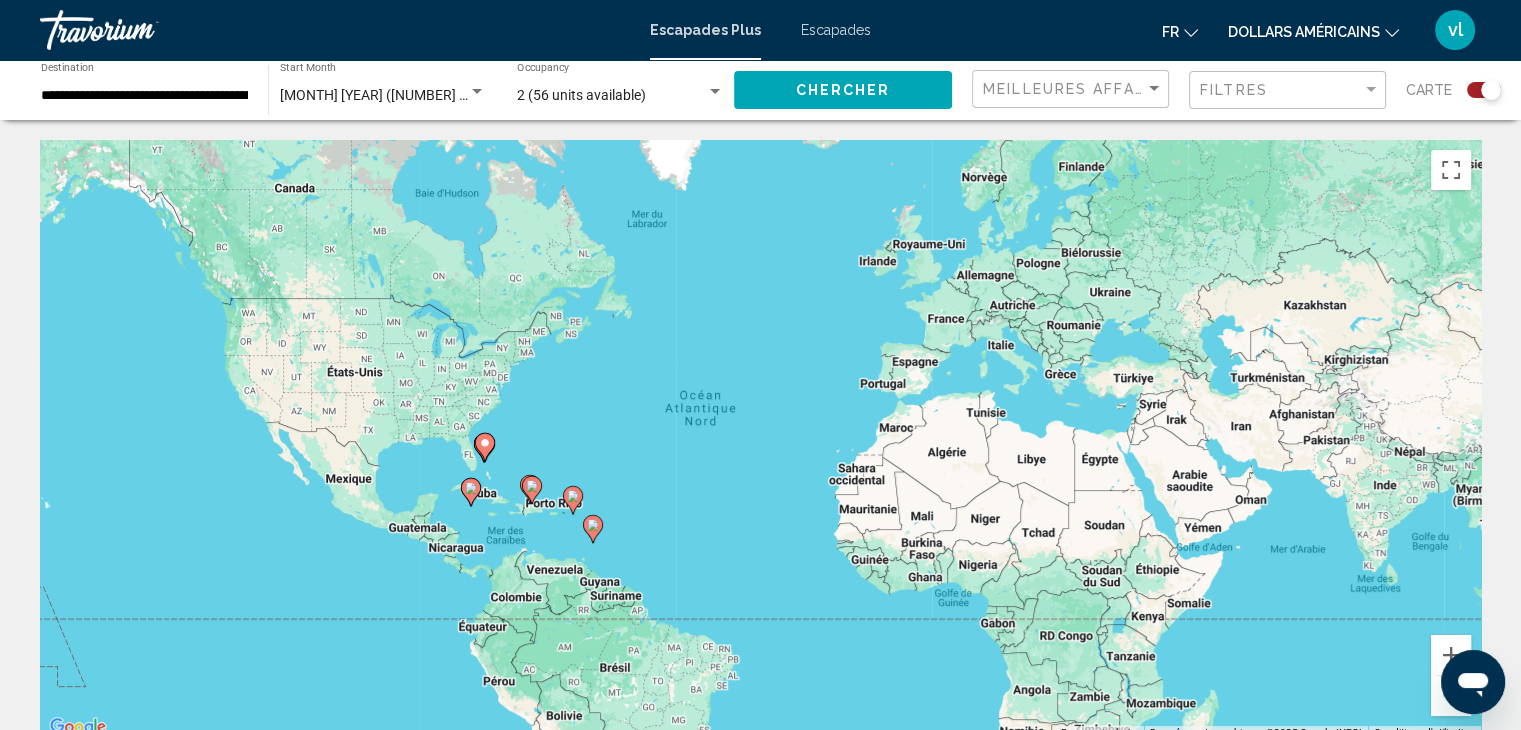 click 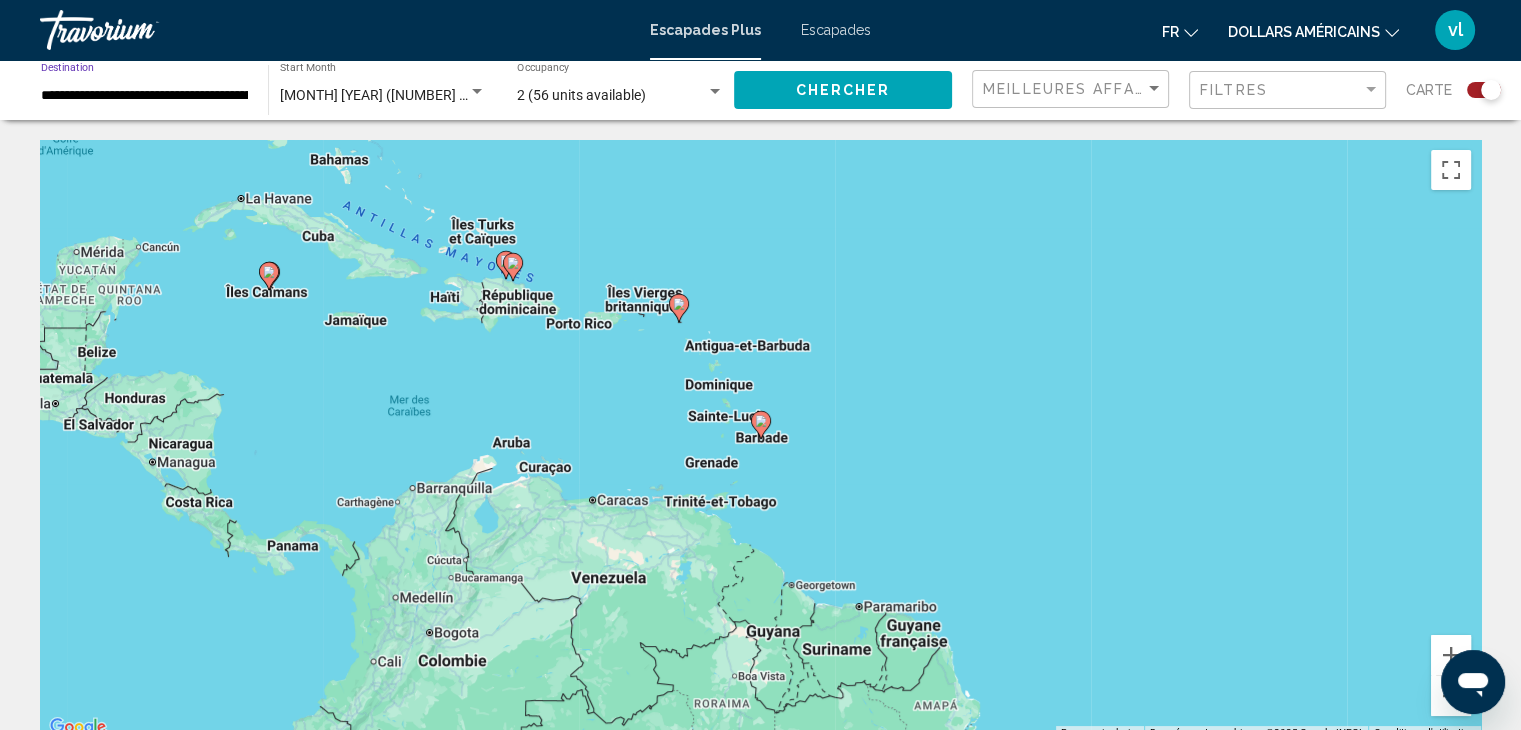 click on "**********" at bounding box center [144, 96] 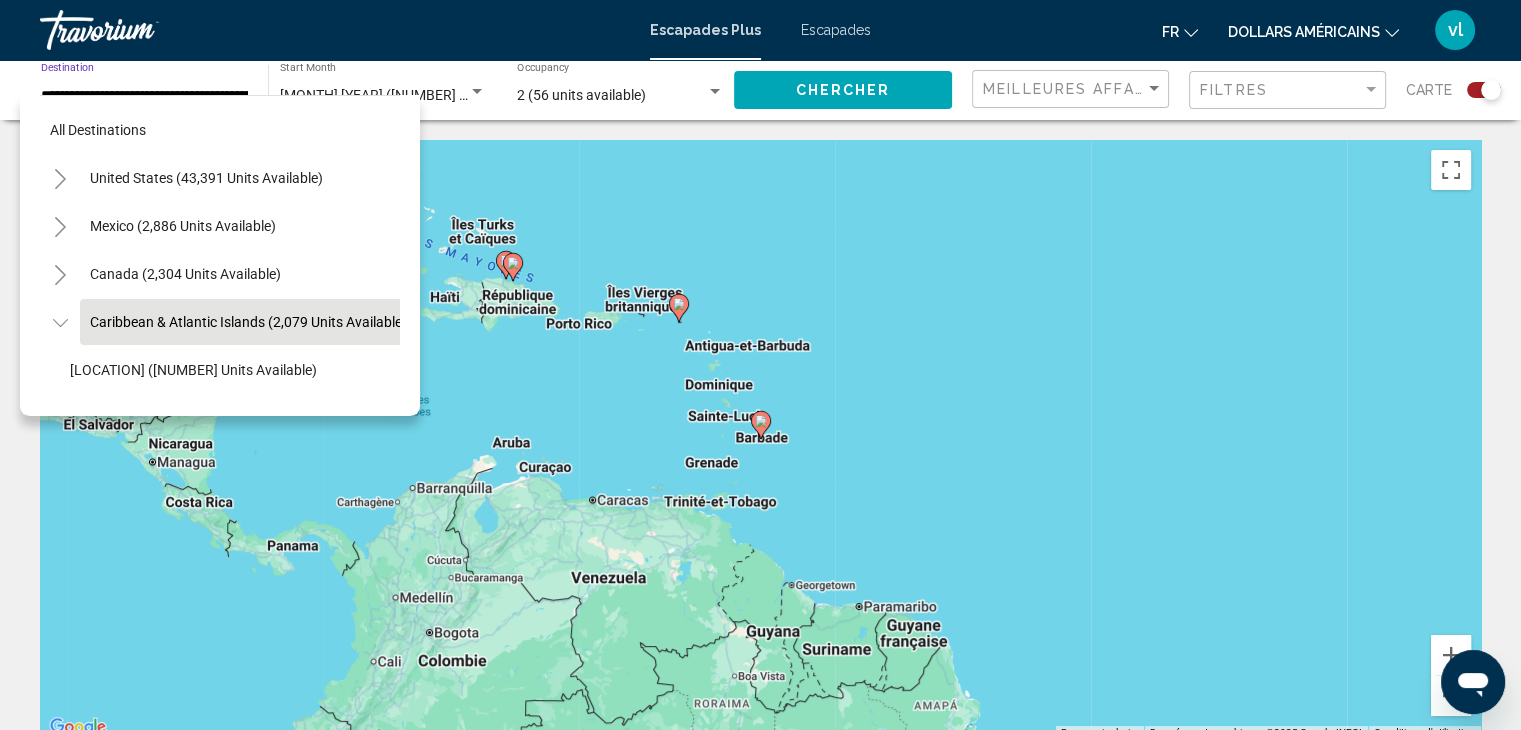scroll, scrollTop: 78, scrollLeft: 32, axis: both 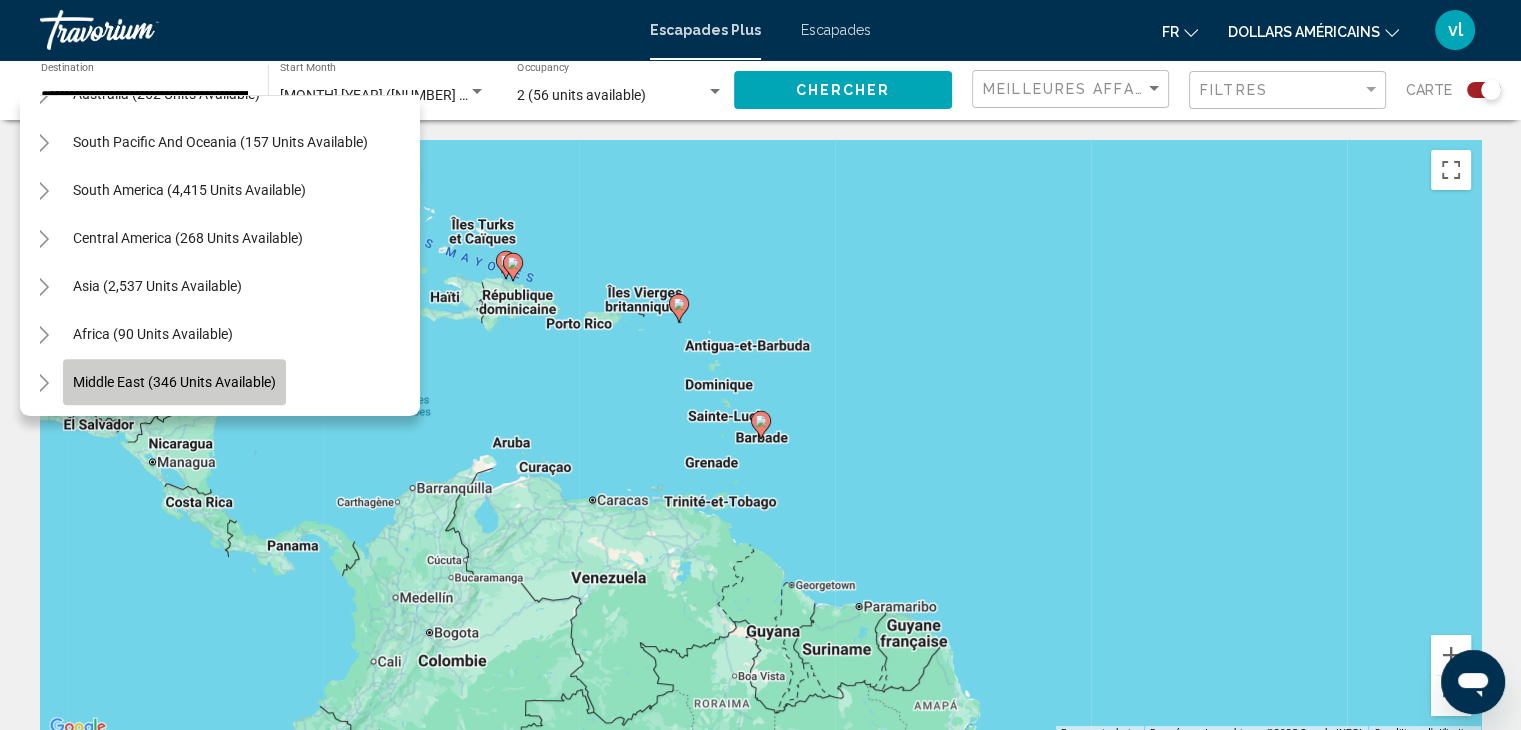 click on "Middle East (346 units available)" 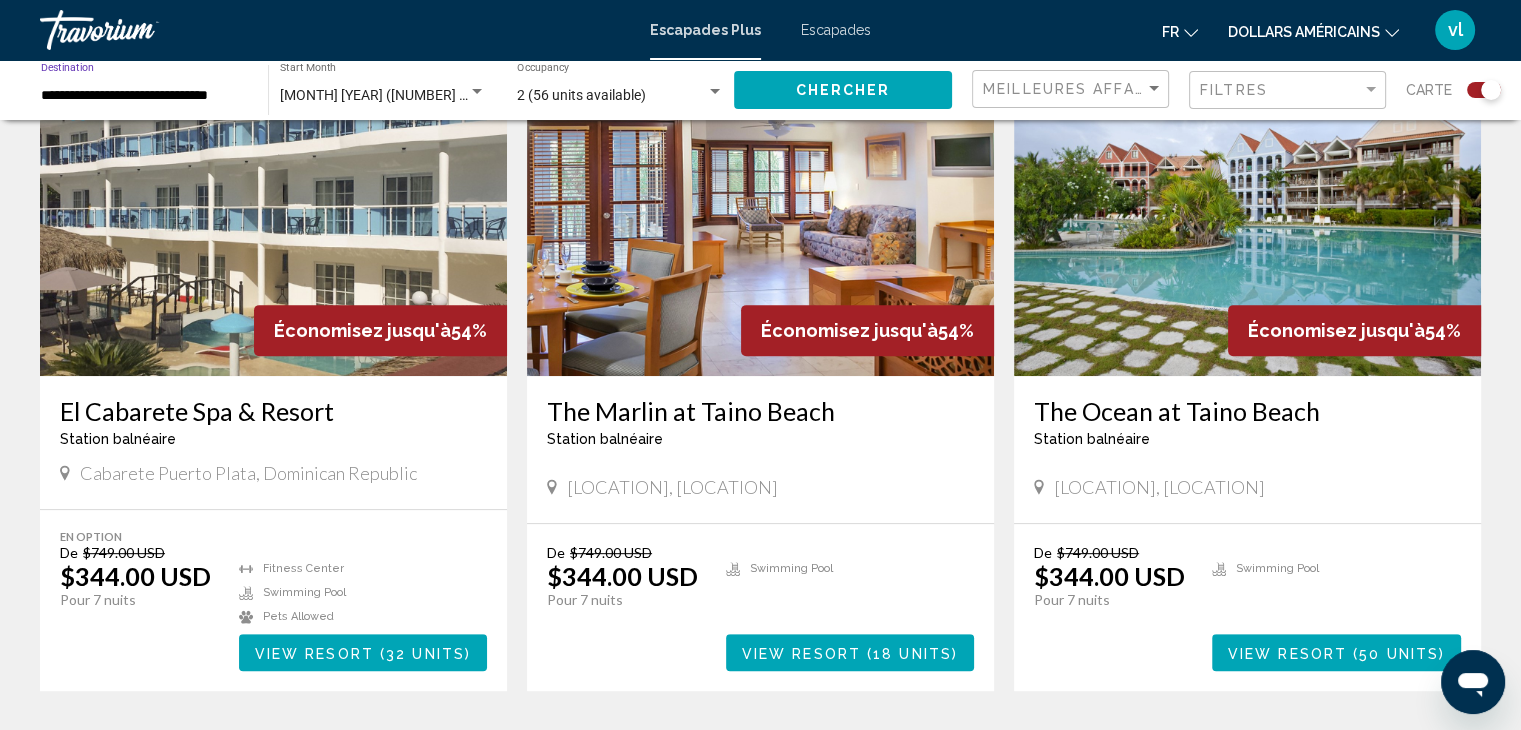 scroll, scrollTop: 0, scrollLeft: 0, axis: both 